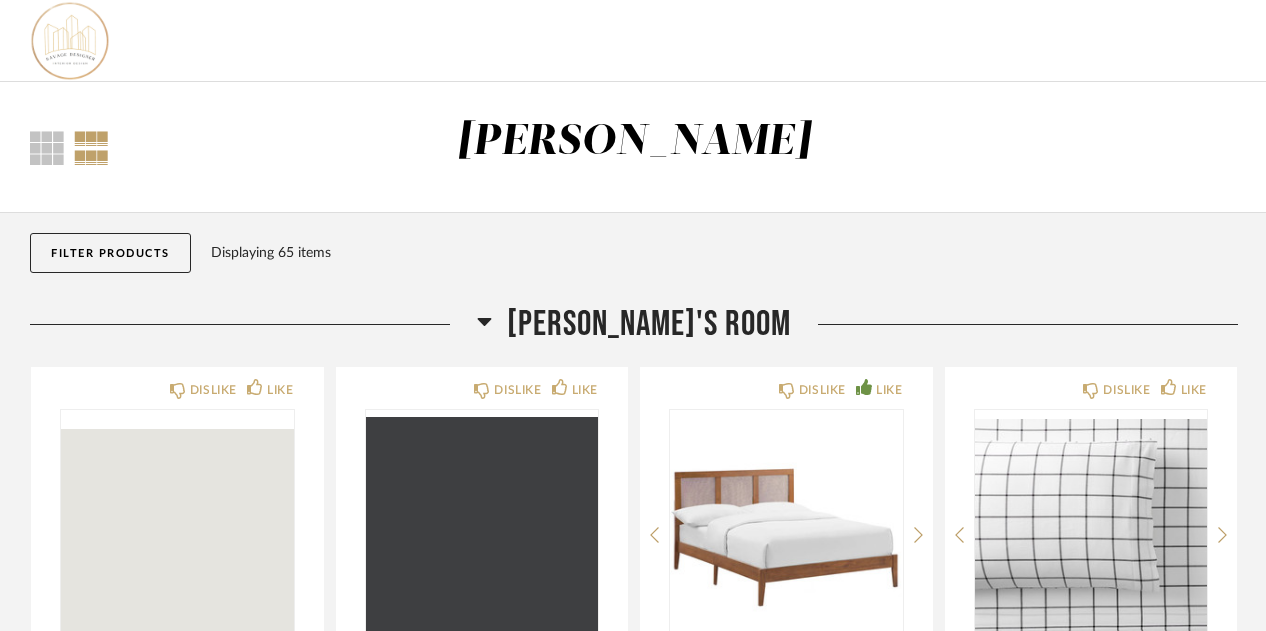 scroll, scrollTop: 2388, scrollLeft: 0, axis: vertical 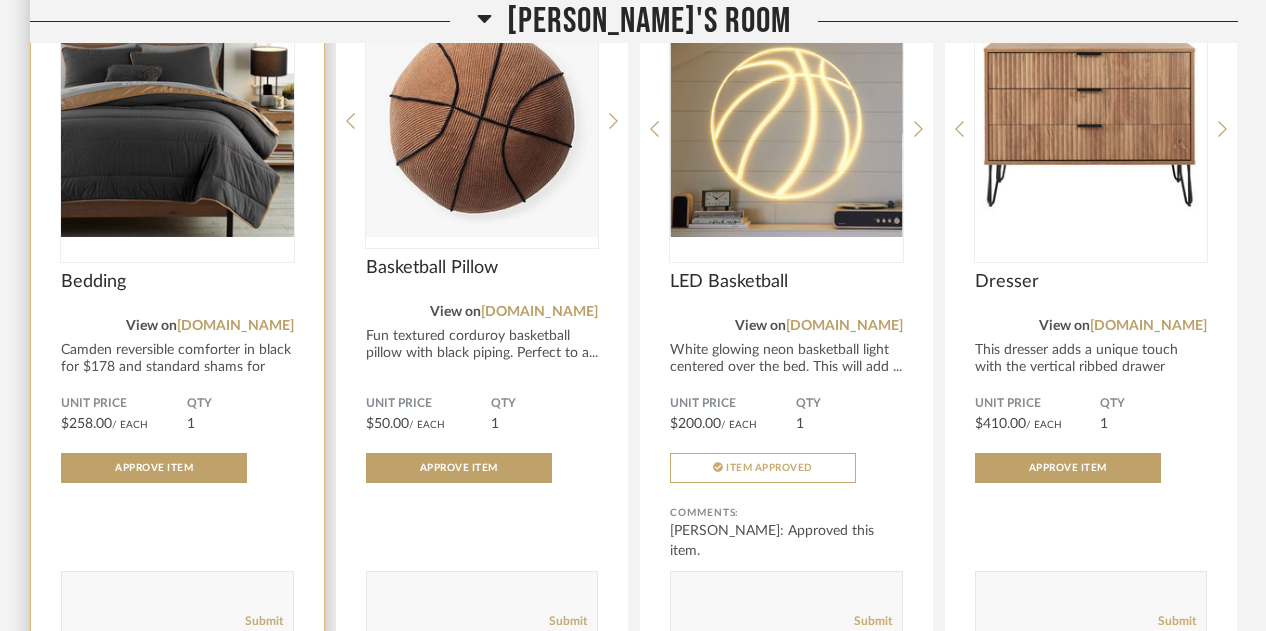 click on "Camden reversible comforter in black for $178 and standard shams for $4..." 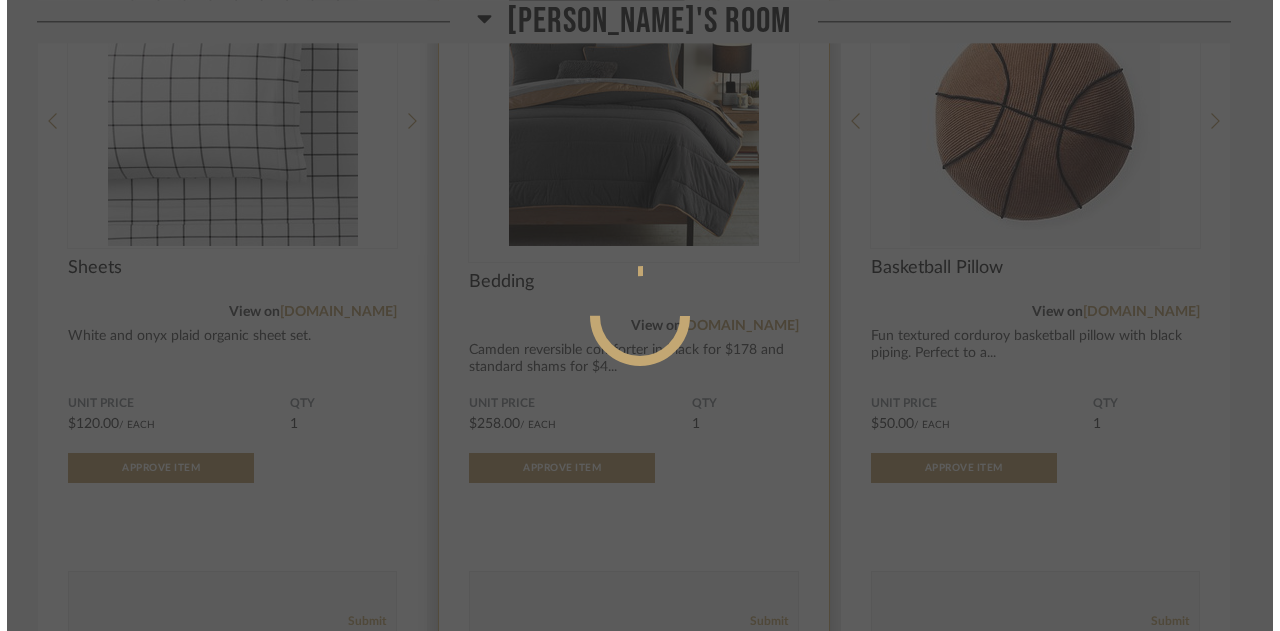 scroll, scrollTop: 0, scrollLeft: 0, axis: both 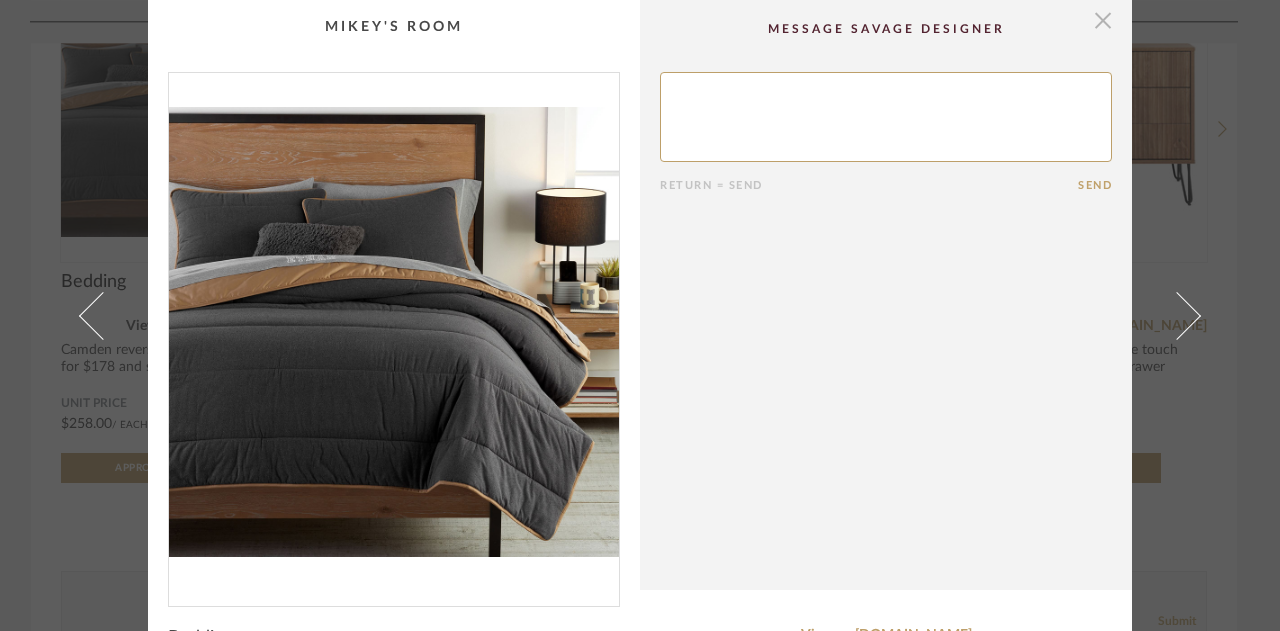 click at bounding box center [1103, 20] 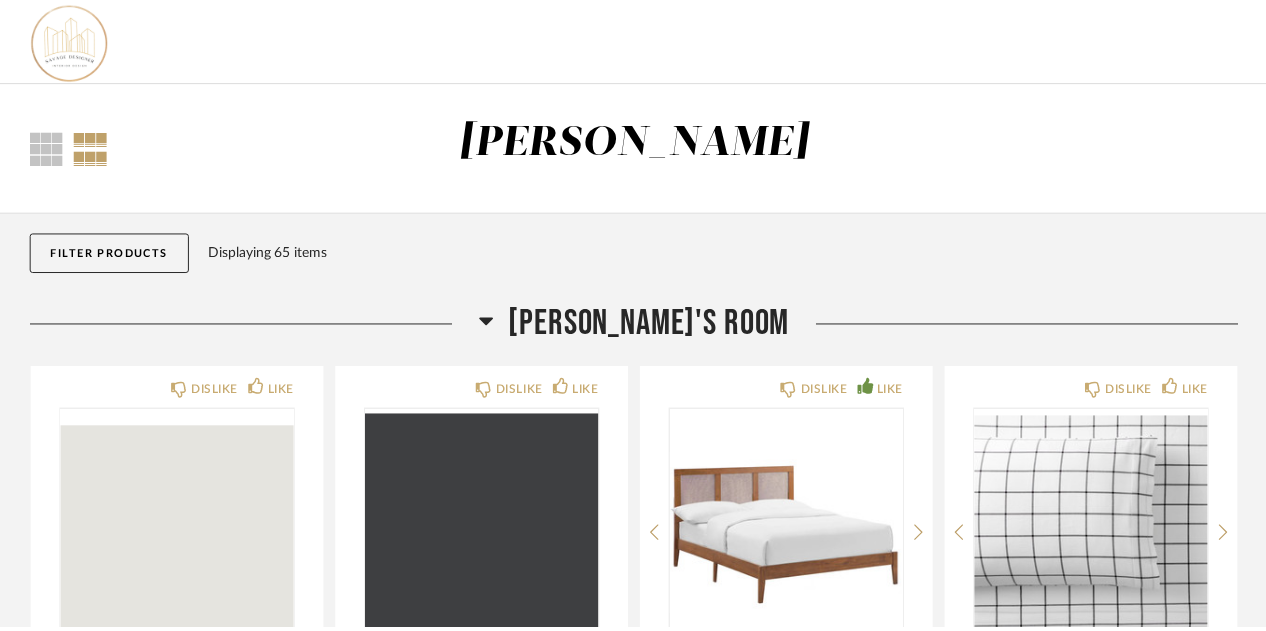 scroll, scrollTop: 1125, scrollLeft: 0, axis: vertical 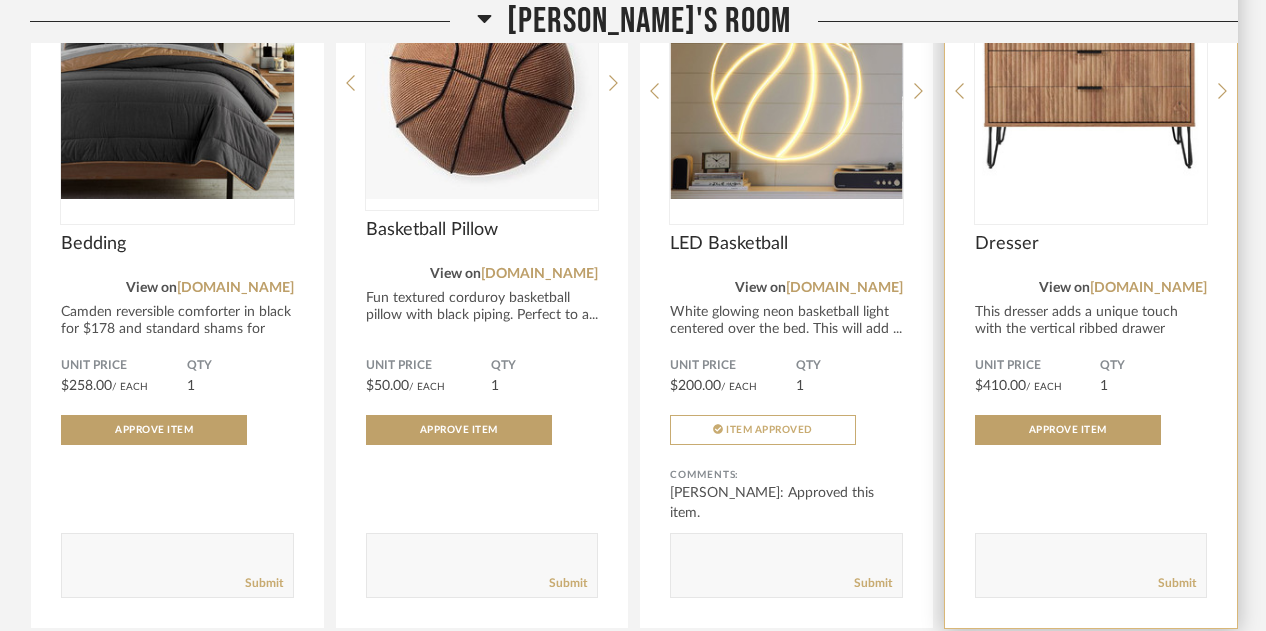 click at bounding box center [1091, 83] 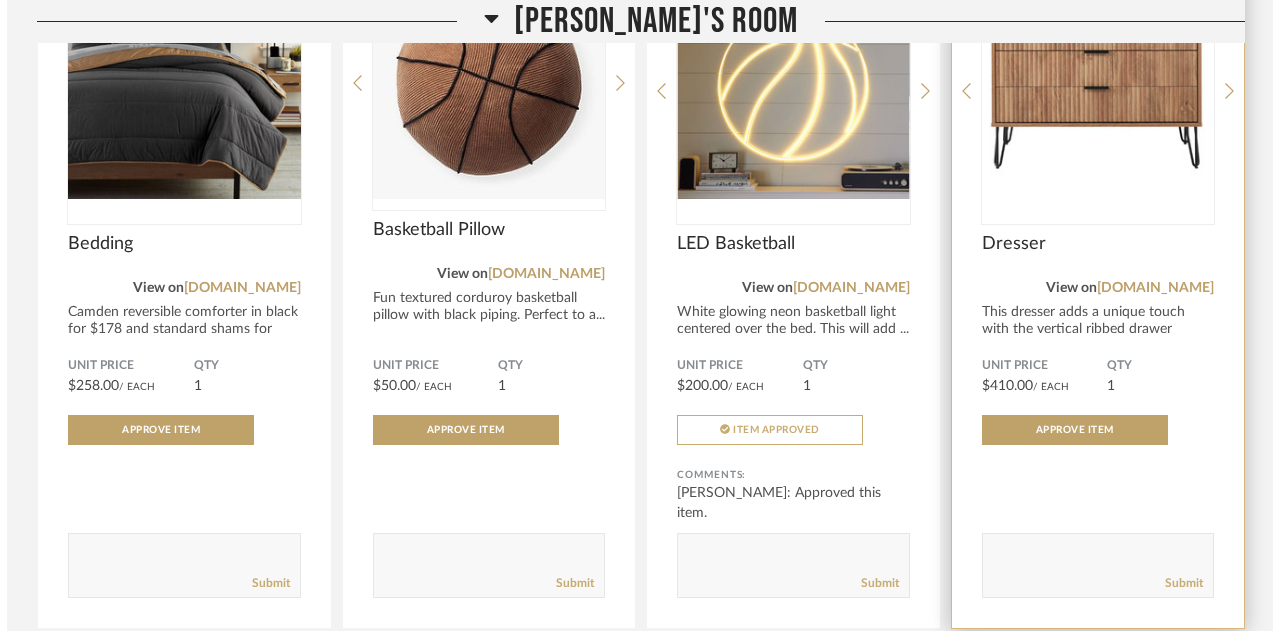 scroll, scrollTop: 0, scrollLeft: 0, axis: both 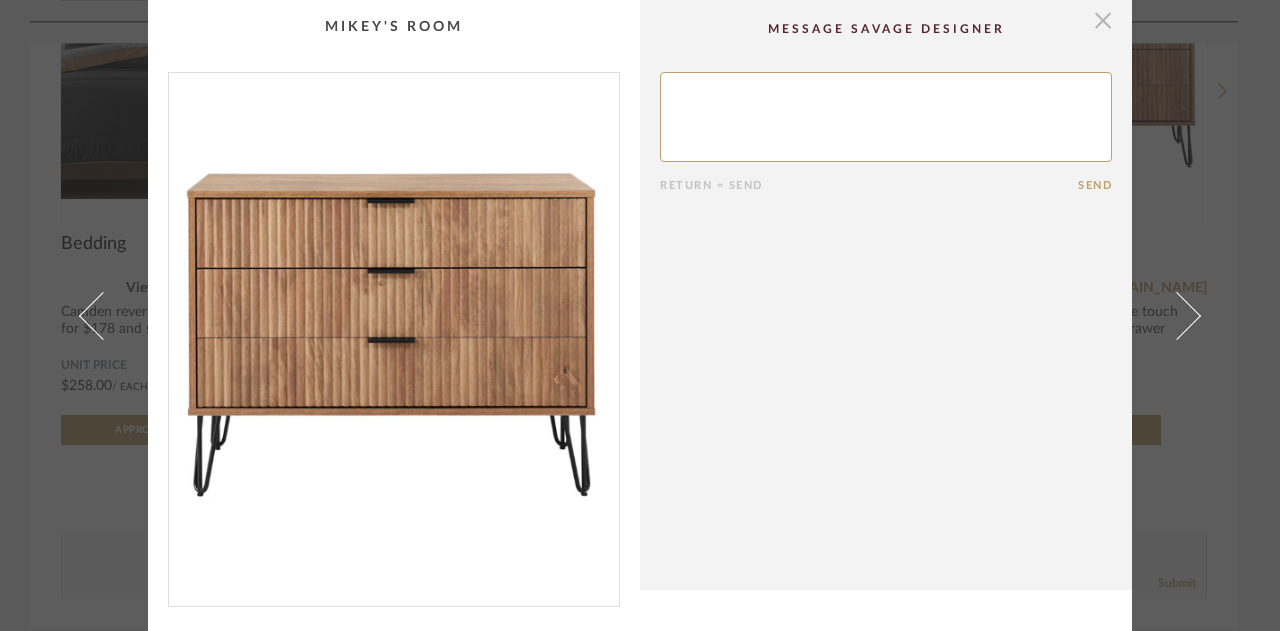 click at bounding box center [1103, 20] 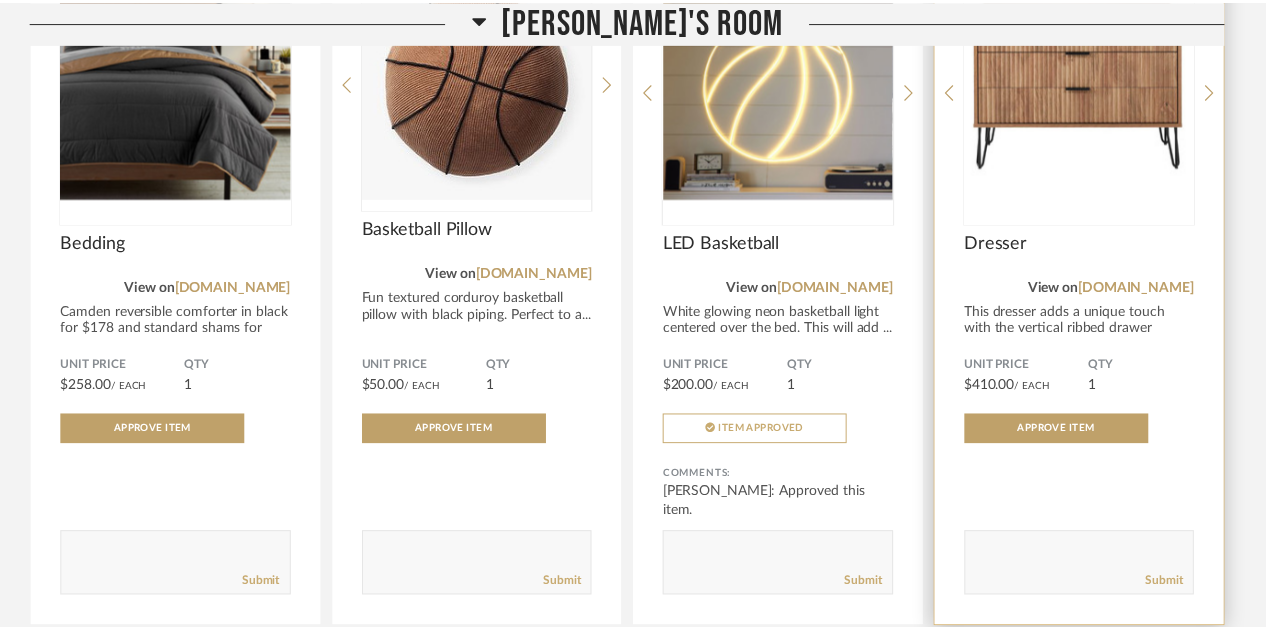 scroll, scrollTop: 1163, scrollLeft: 0, axis: vertical 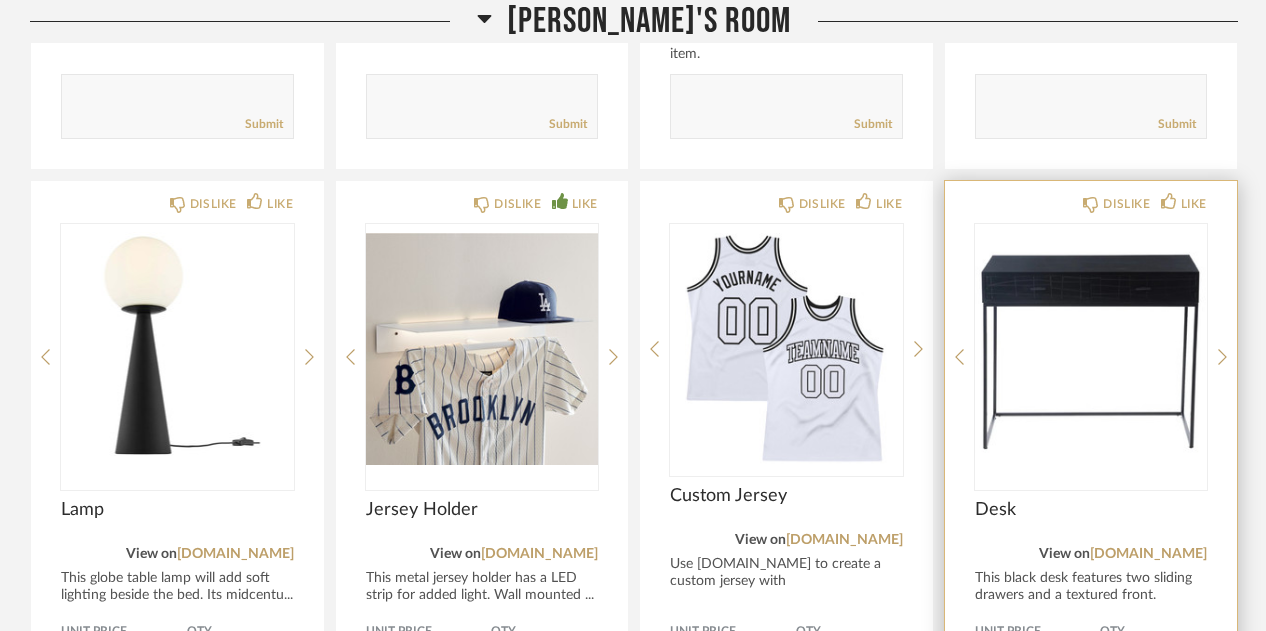 click at bounding box center (1091, 349) 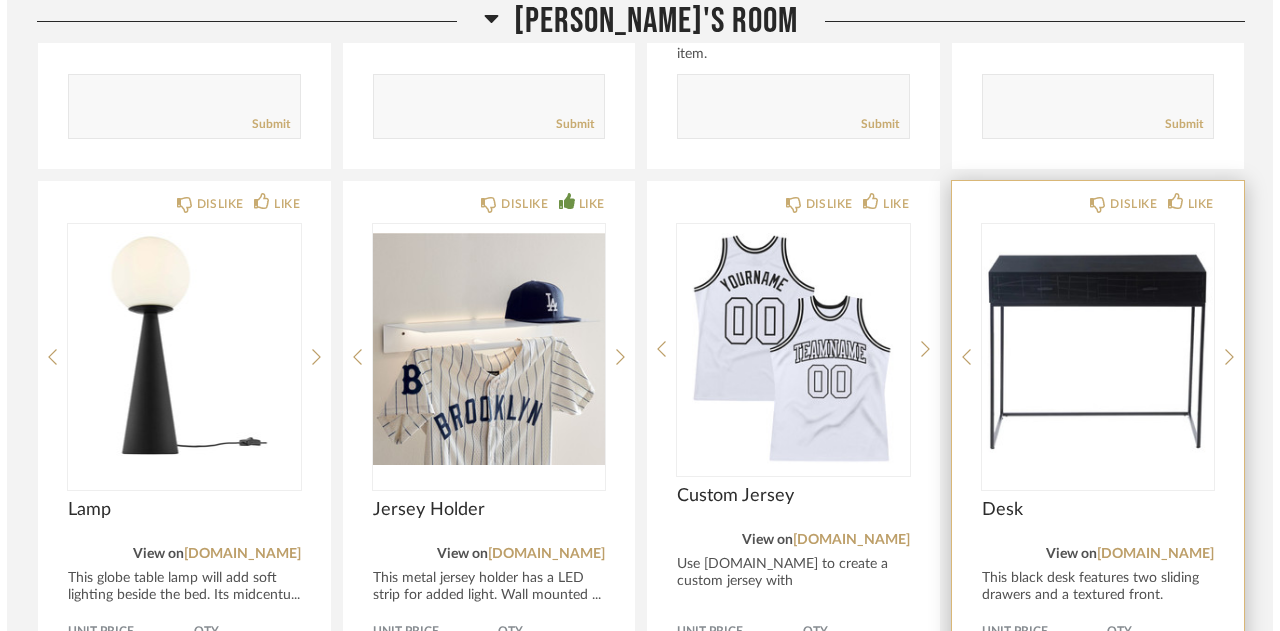 scroll, scrollTop: 0, scrollLeft: 0, axis: both 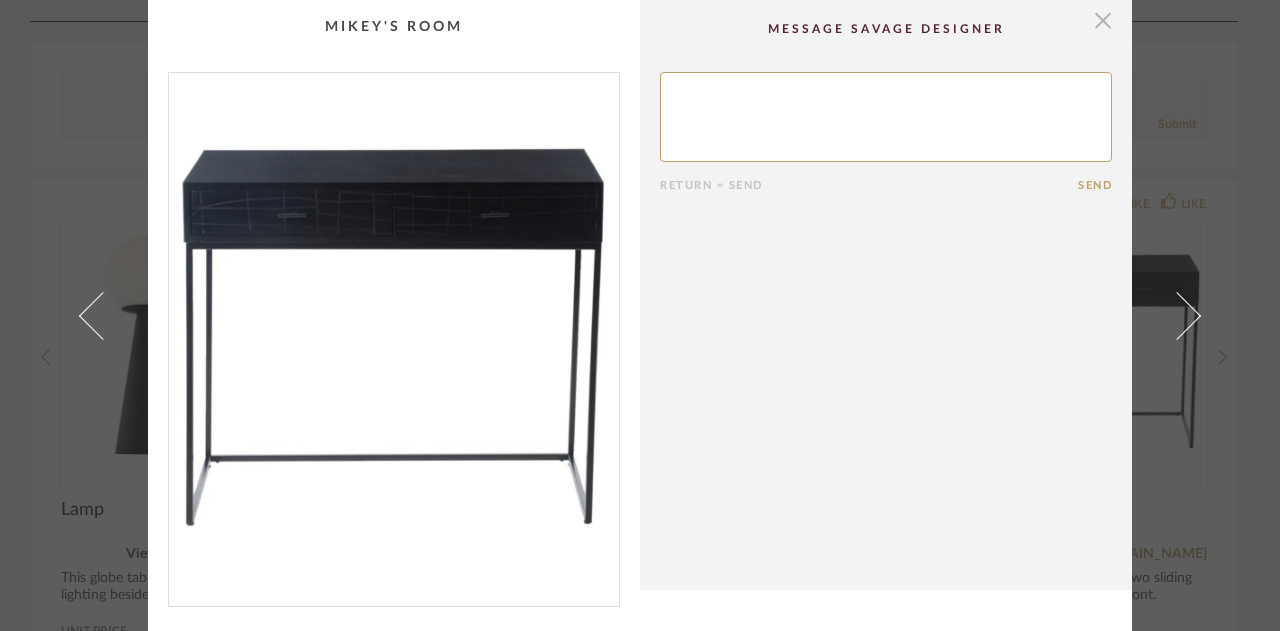 click at bounding box center (1103, 20) 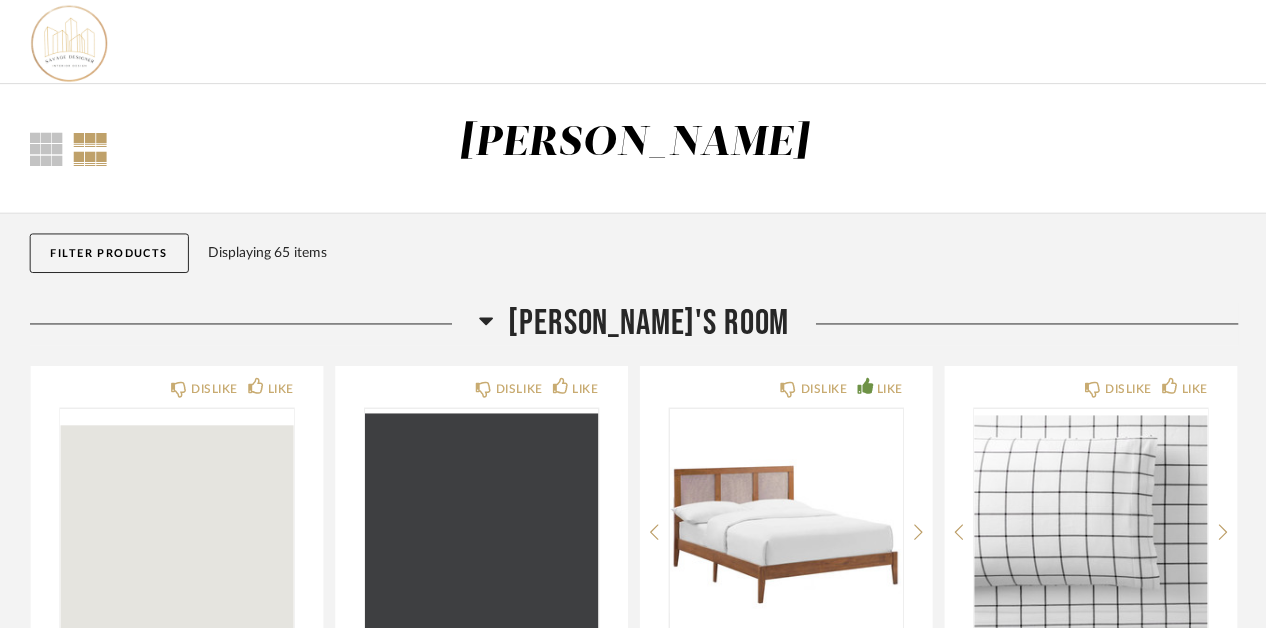 scroll, scrollTop: 1622, scrollLeft: 0, axis: vertical 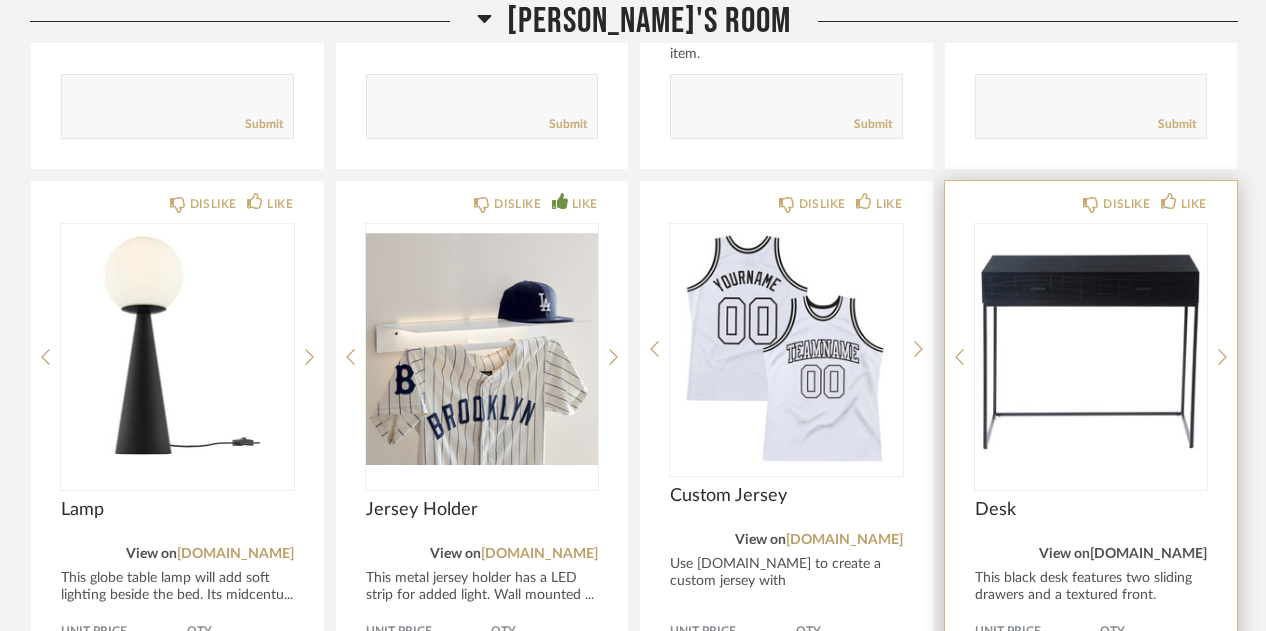 click on "[DOMAIN_NAME]" 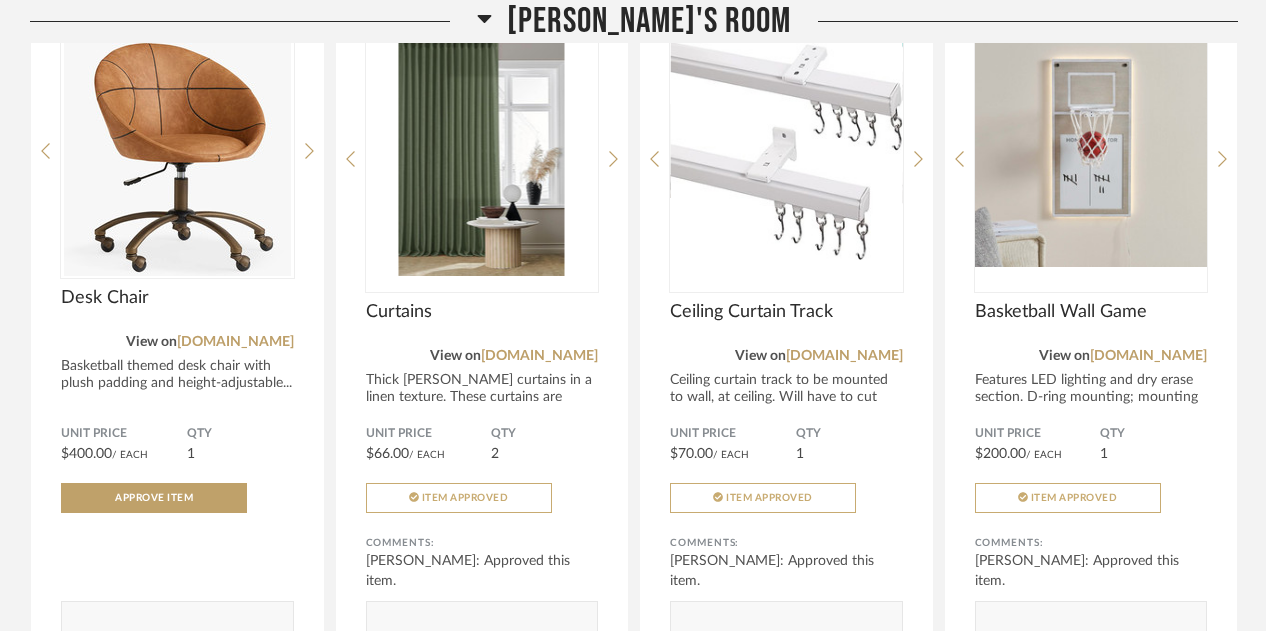 scroll, scrollTop: 2558, scrollLeft: 0, axis: vertical 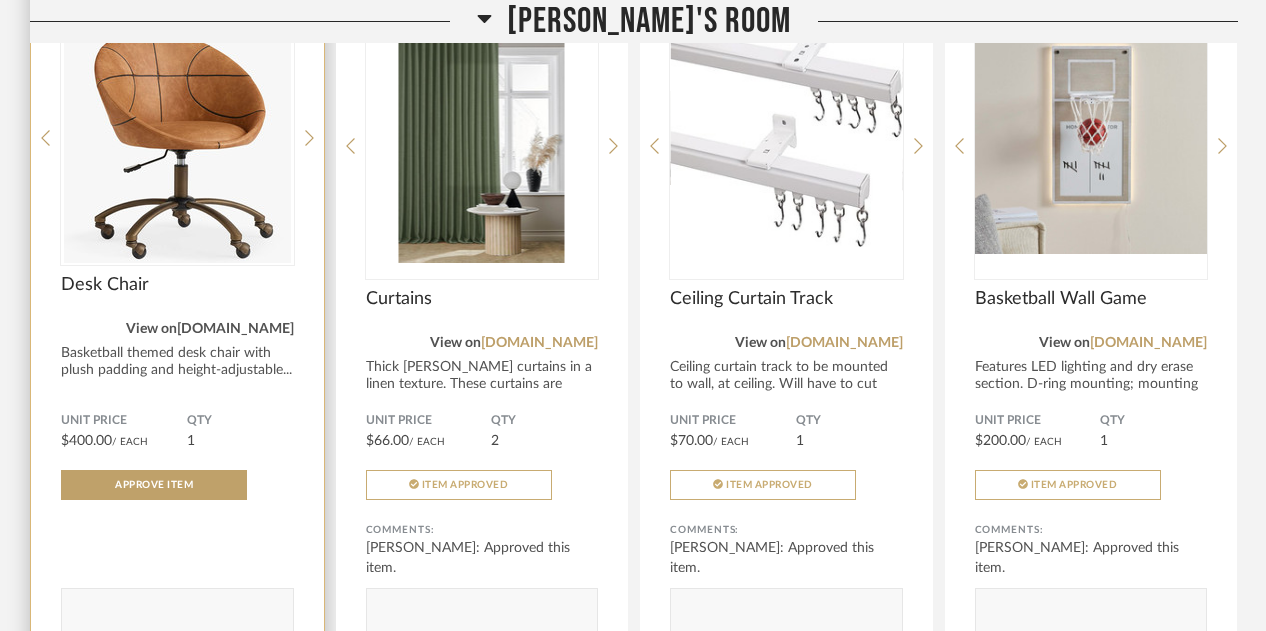 click on "[DOMAIN_NAME]" 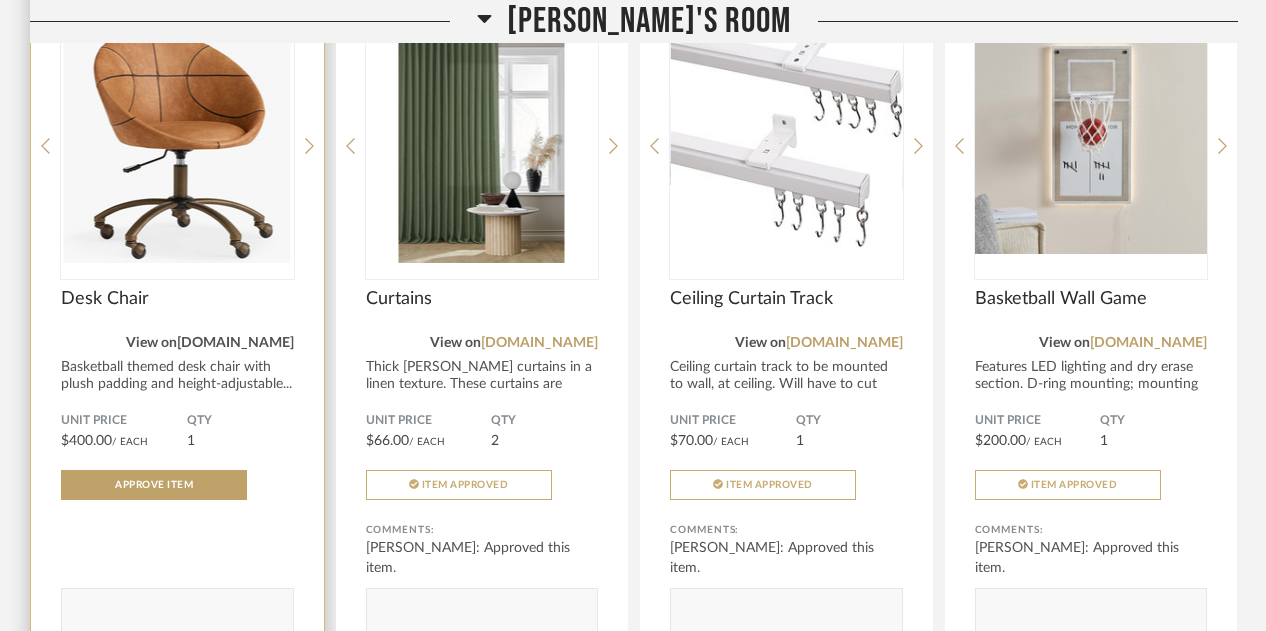 click on "[DOMAIN_NAME]" 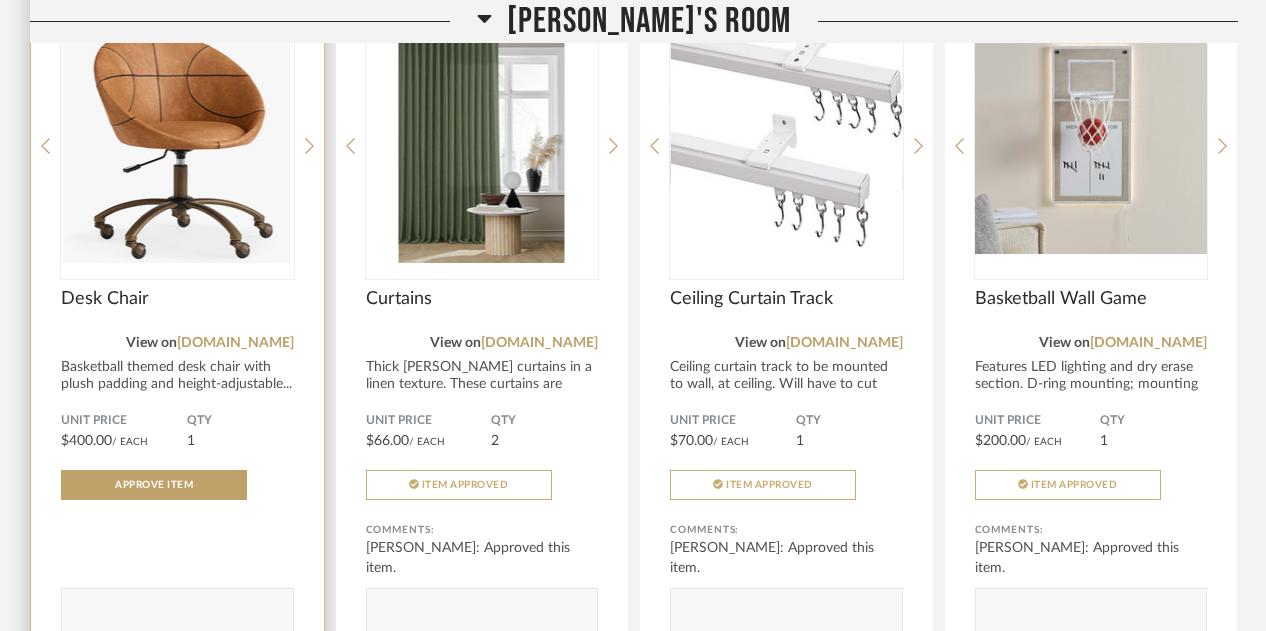 click on "View on  pbteen.com" 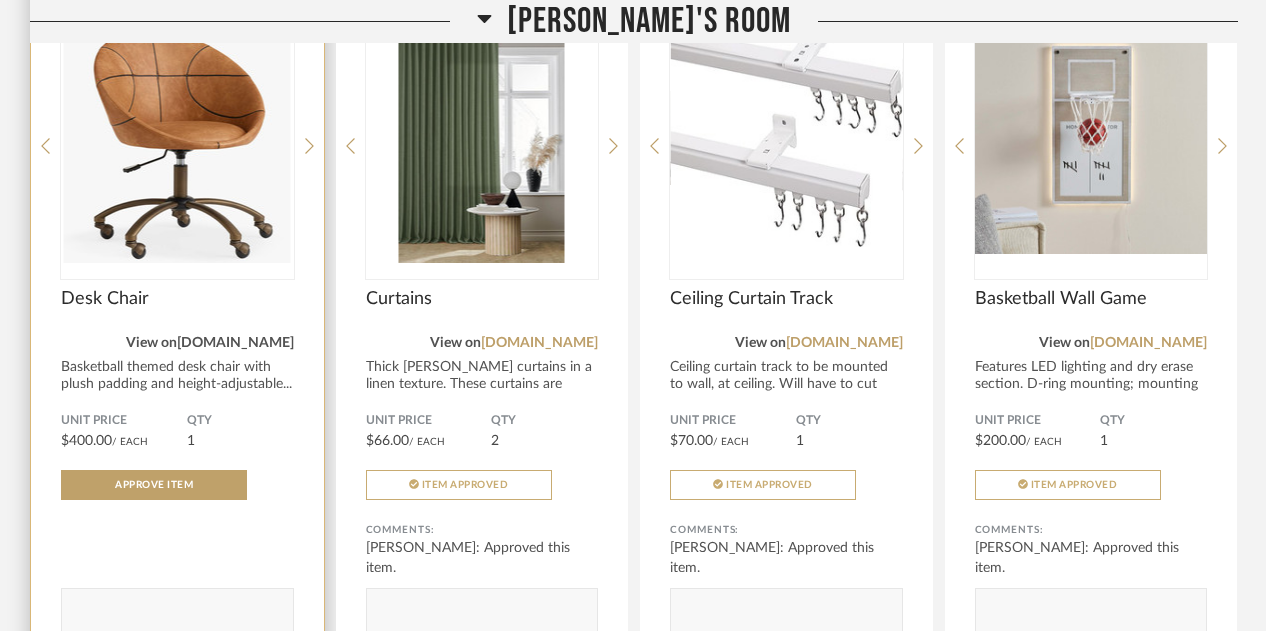 click on "[DOMAIN_NAME]" 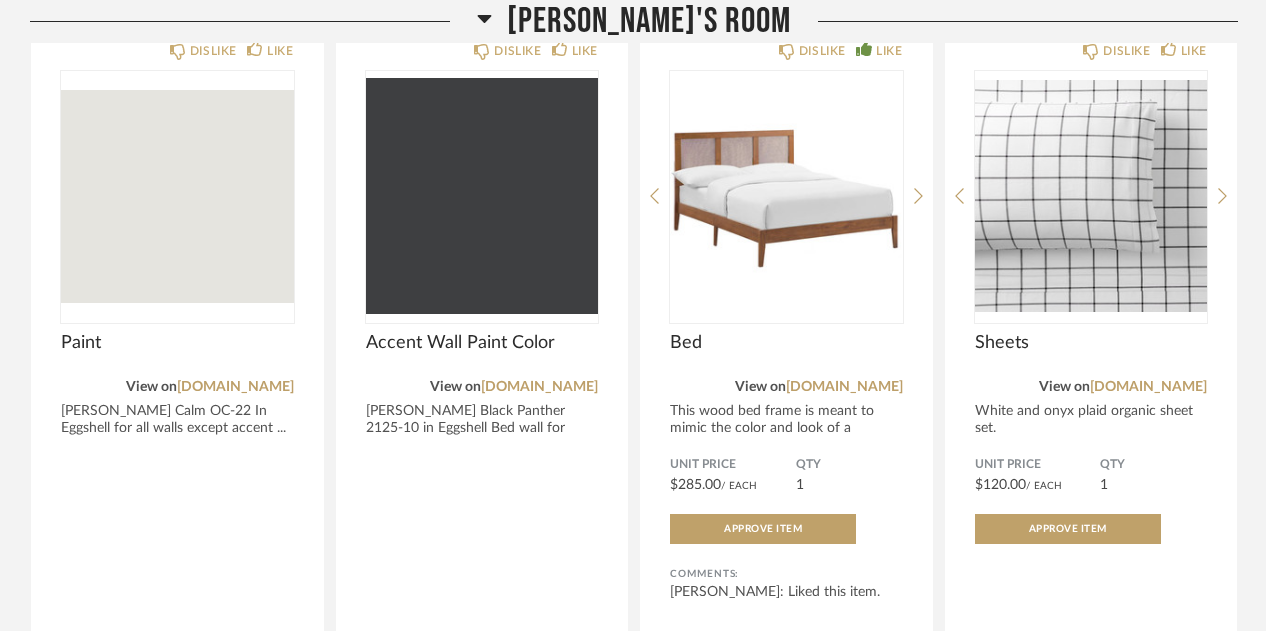 scroll, scrollTop: 314, scrollLeft: 0, axis: vertical 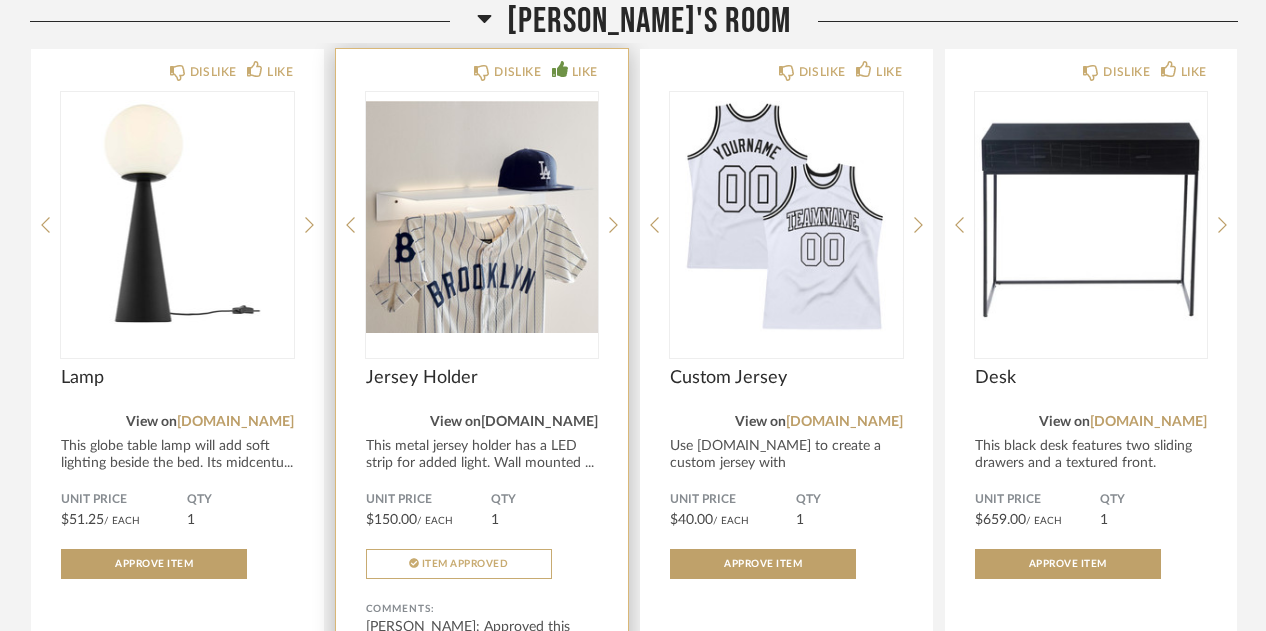 click on "[DOMAIN_NAME]" 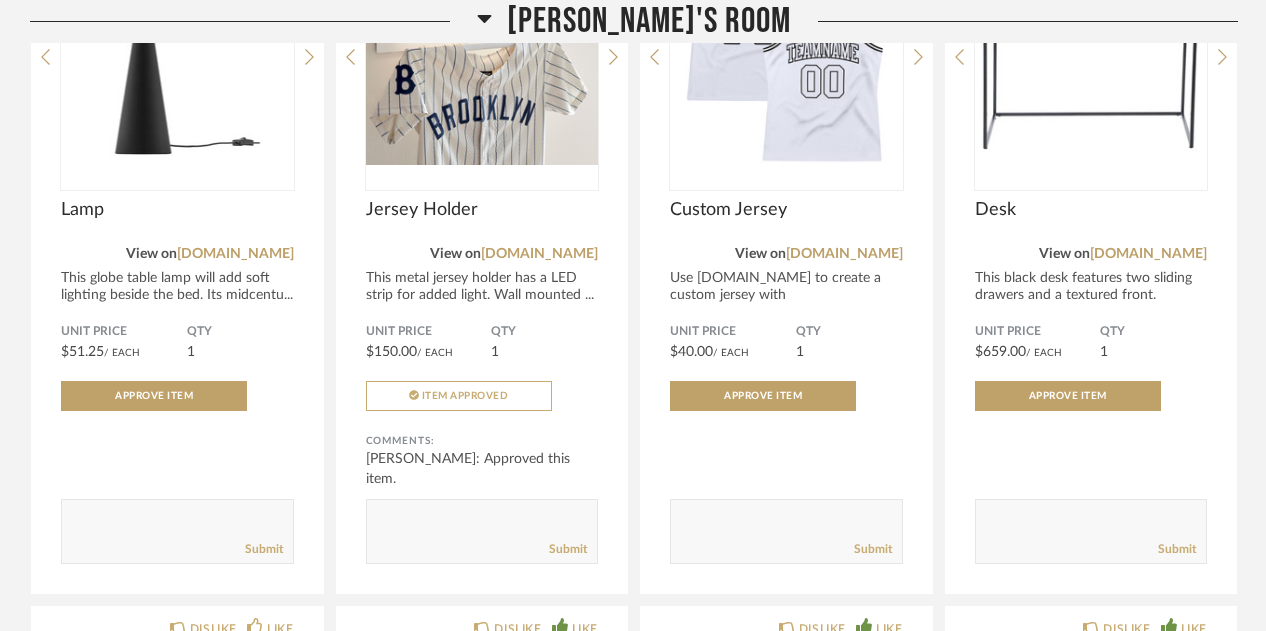 scroll, scrollTop: 1957, scrollLeft: 0, axis: vertical 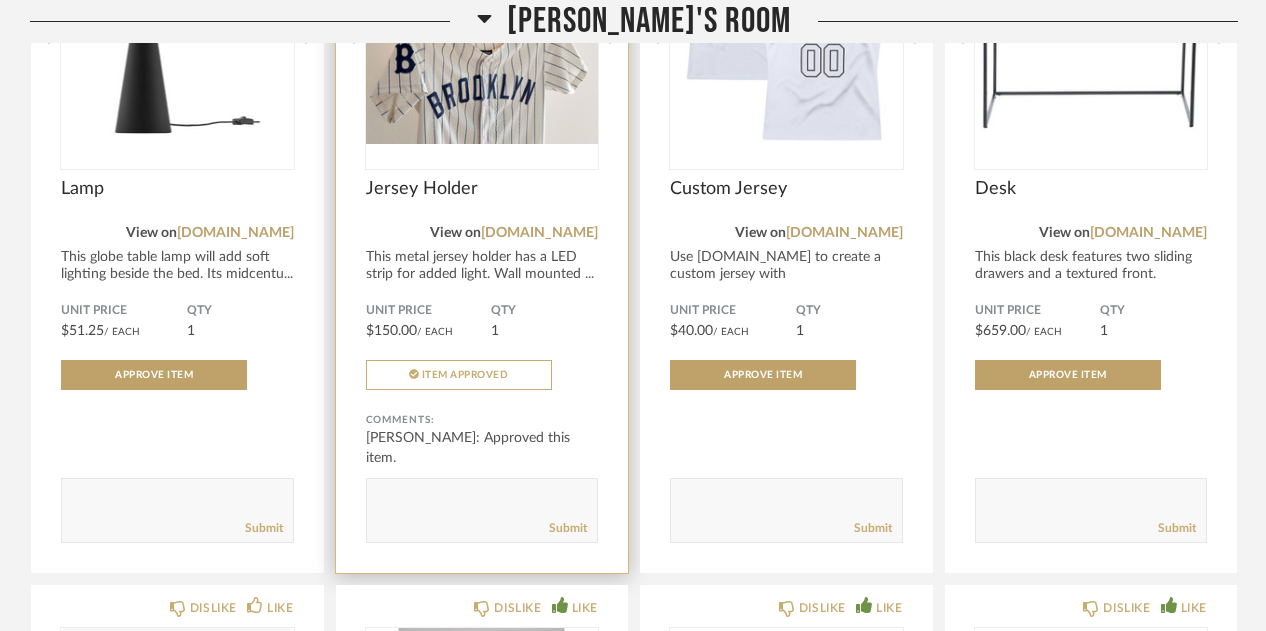 click at bounding box center [482, 28] 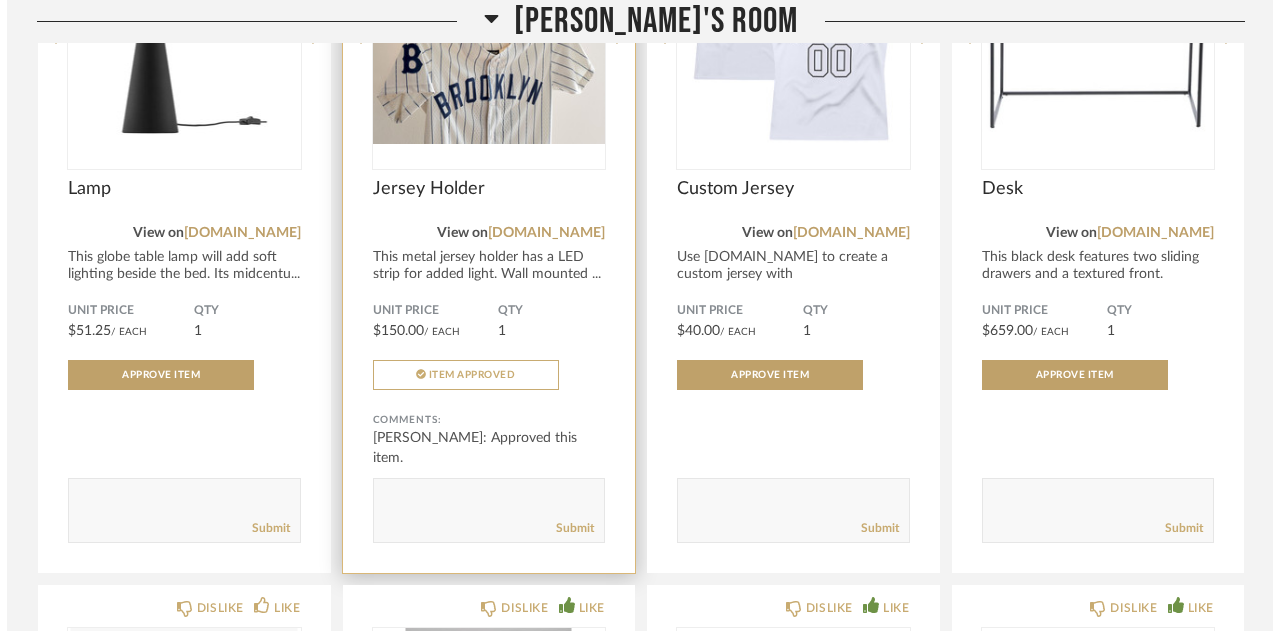 scroll, scrollTop: 0, scrollLeft: 0, axis: both 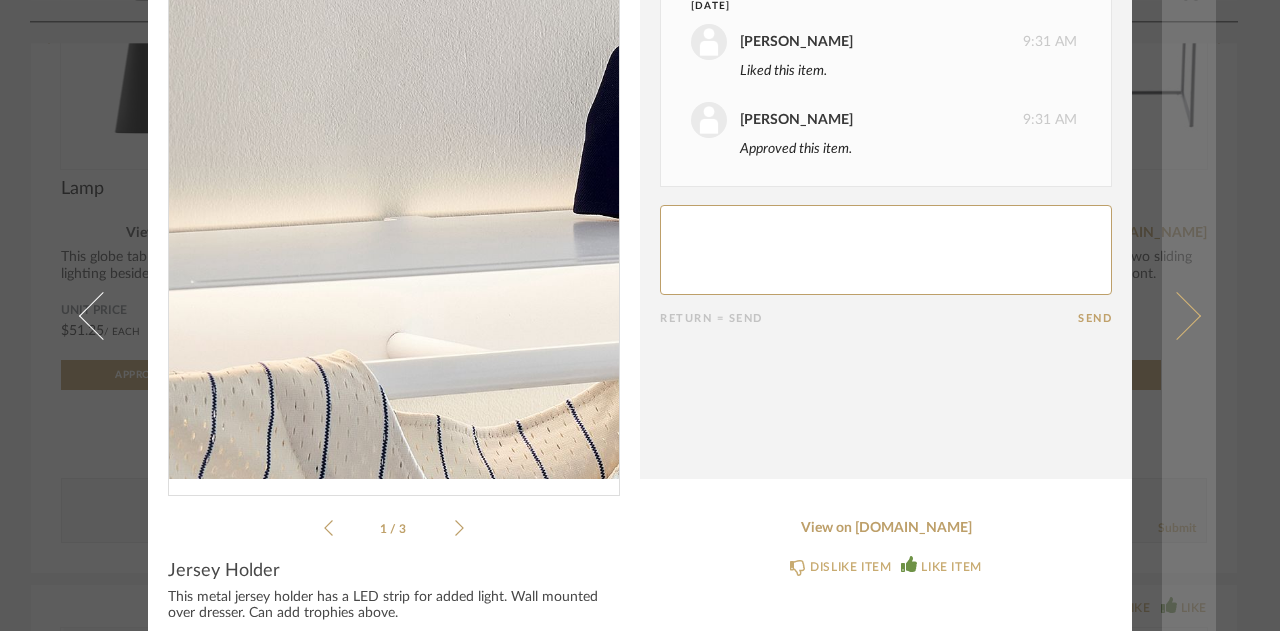 click at bounding box center [1177, 315] 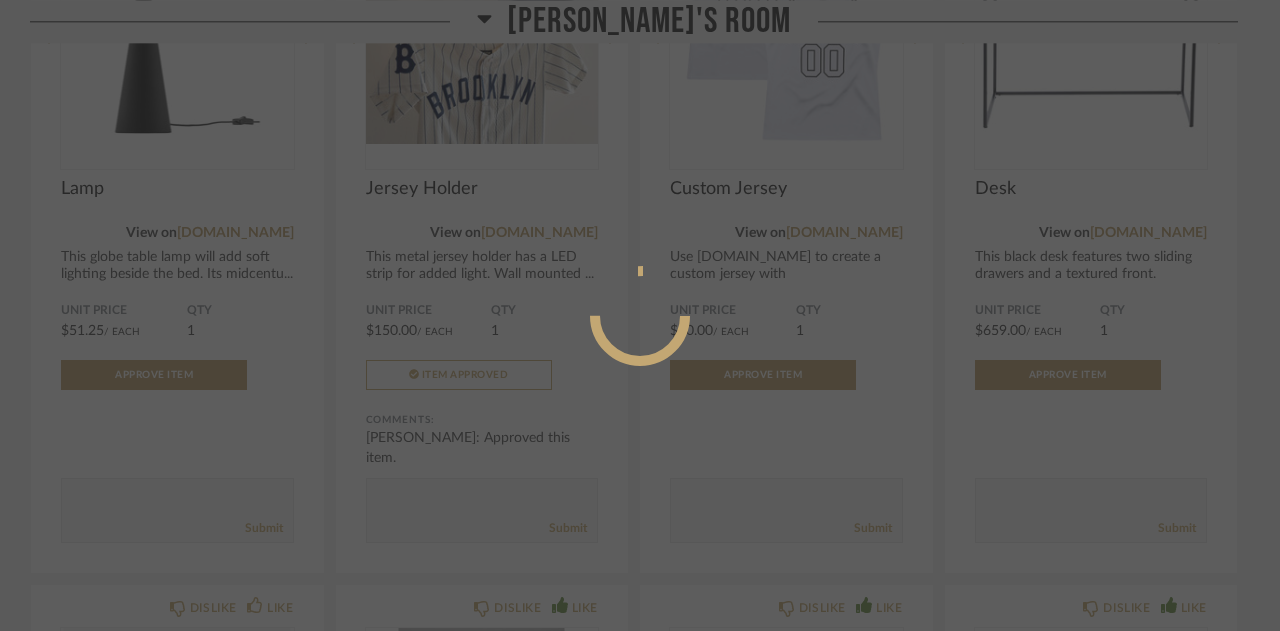 scroll, scrollTop: 0, scrollLeft: 0, axis: both 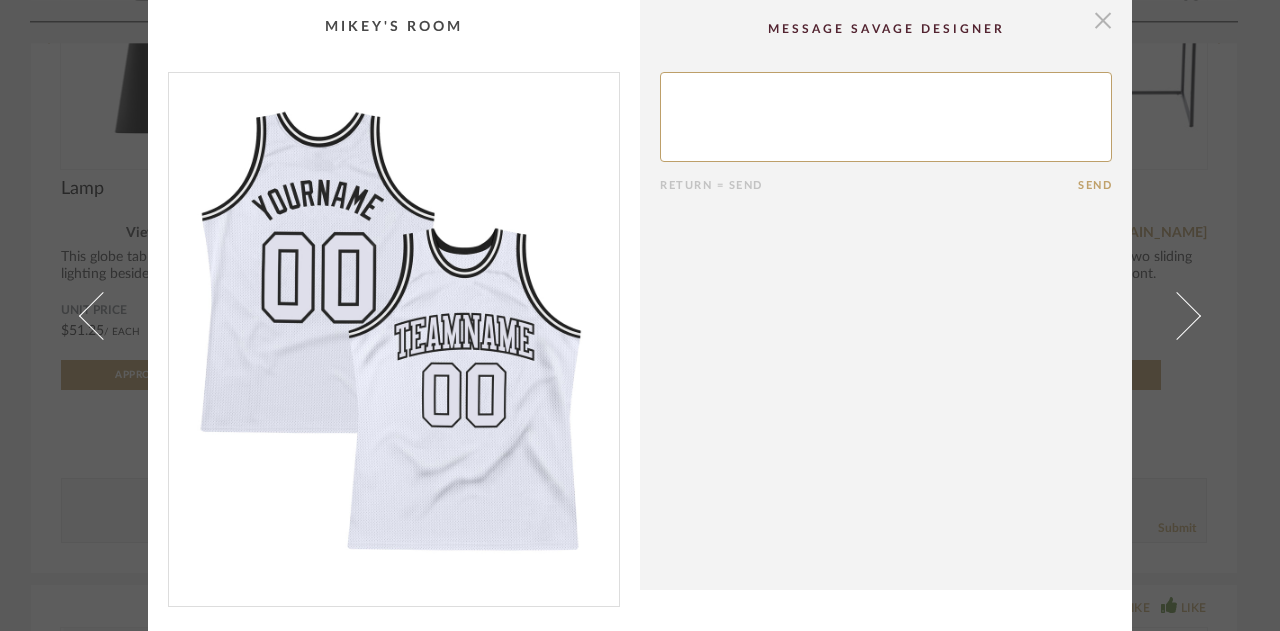click at bounding box center (1103, 20) 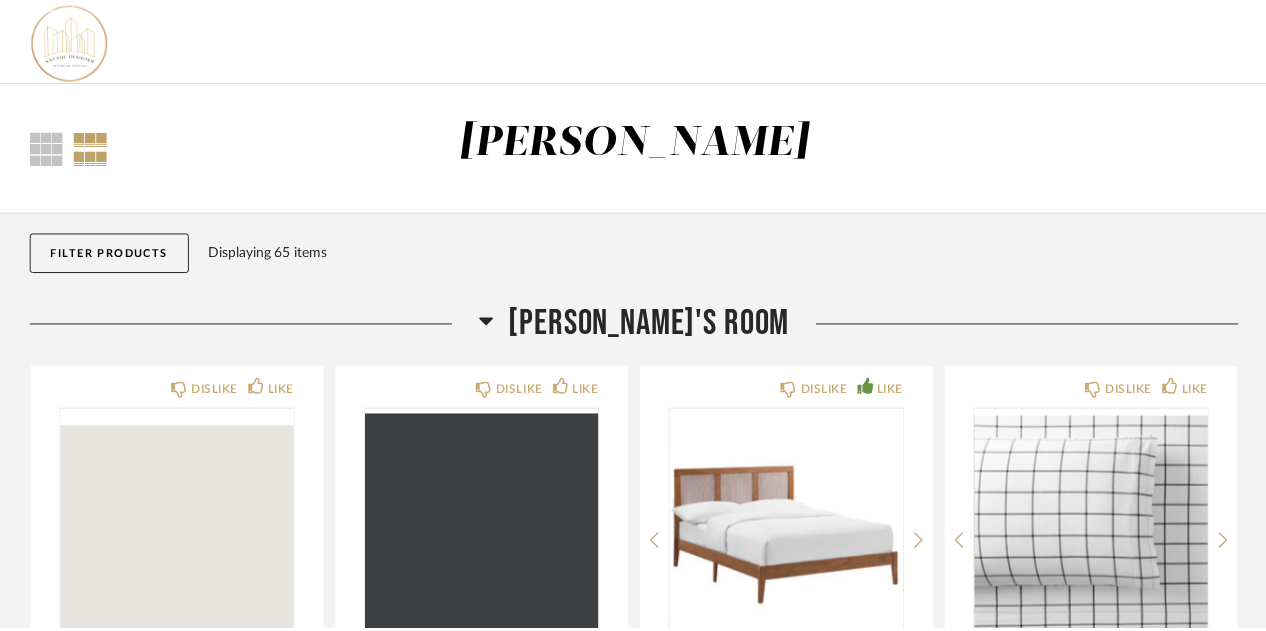 scroll, scrollTop: 1957, scrollLeft: 0, axis: vertical 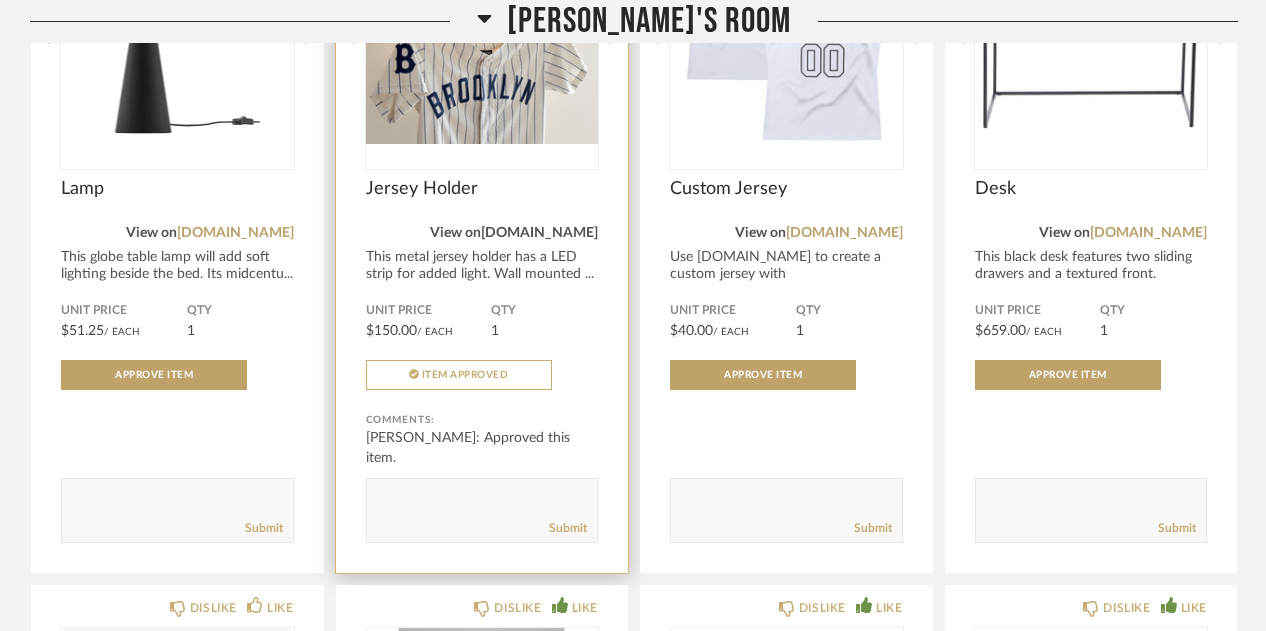 click on "[DOMAIN_NAME]" 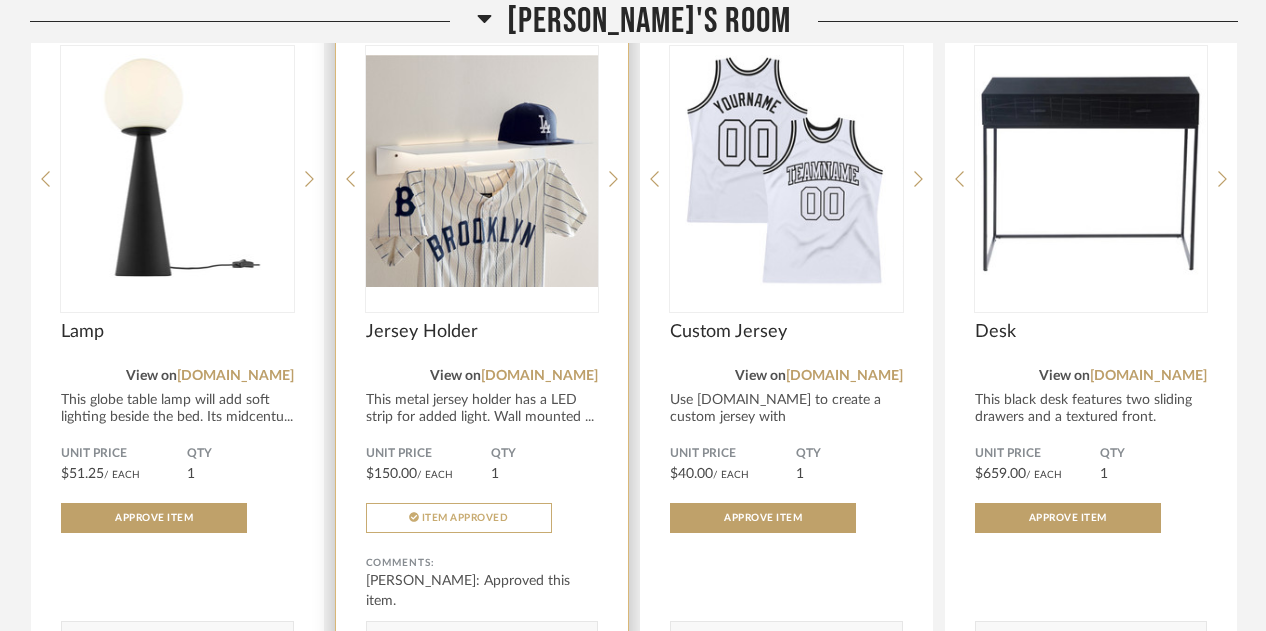 scroll, scrollTop: 1806, scrollLeft: 0, axis: vertical 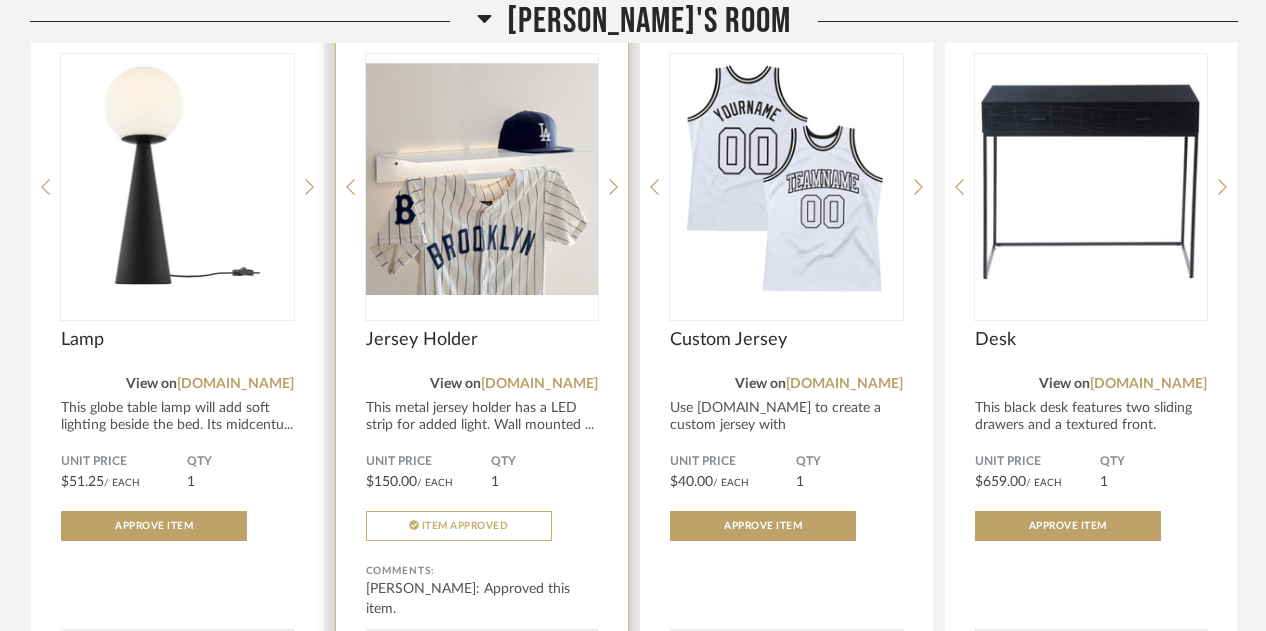 click at bounding box center (482, 179) 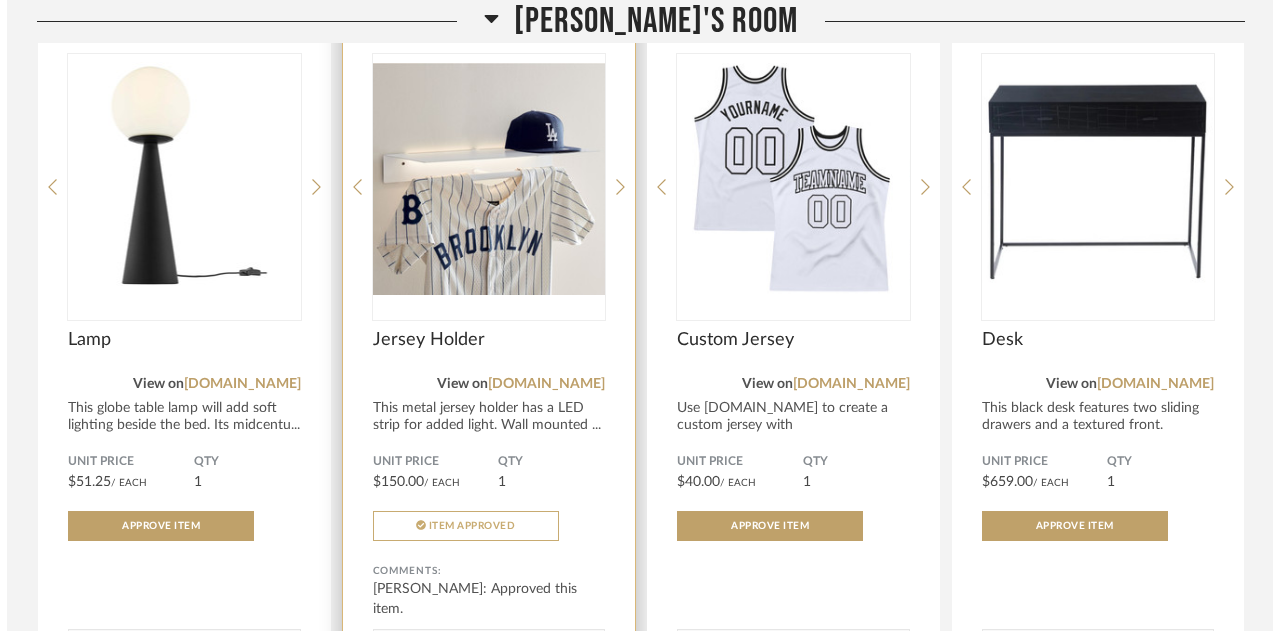 scroll, scrollTop: 0, scrollLeft: 0, axis: both 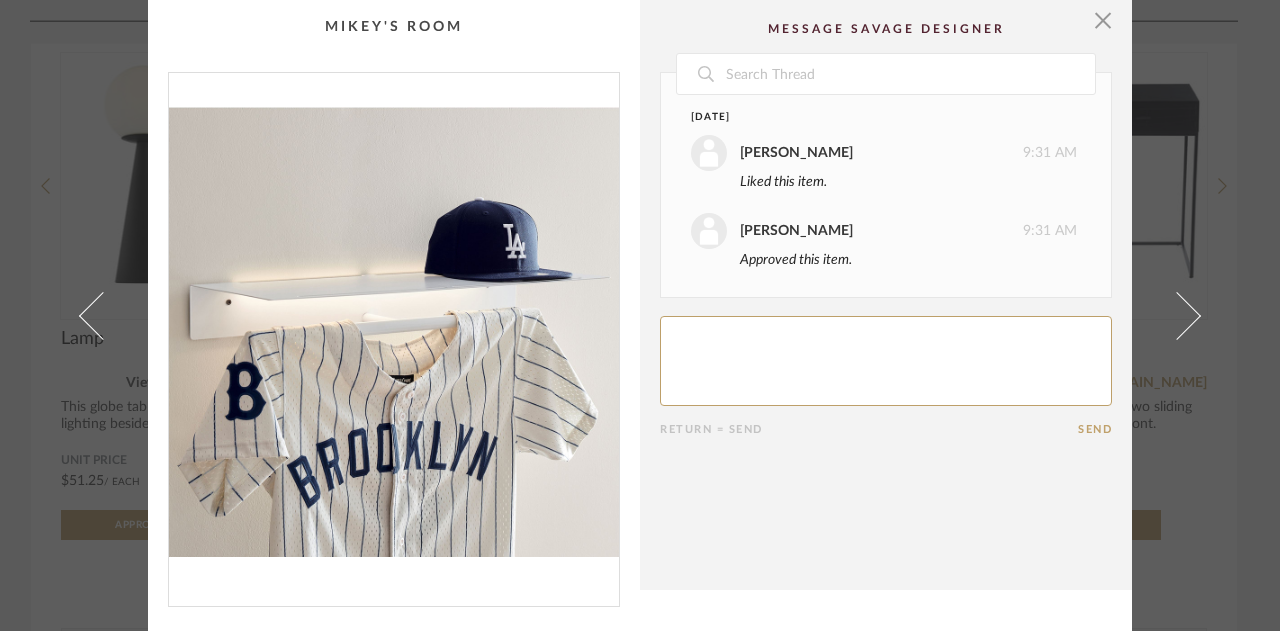 click 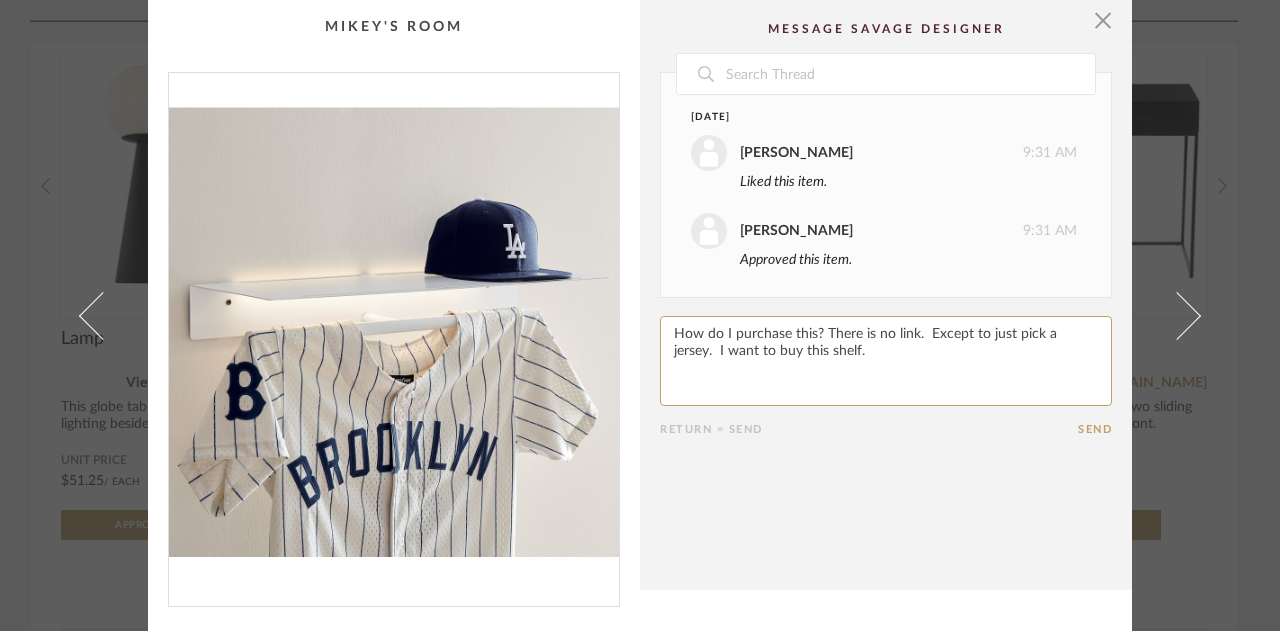 type on "How do I purchase this? There is no link.  Except to just pick a jersey.  I want to buy this shelf." 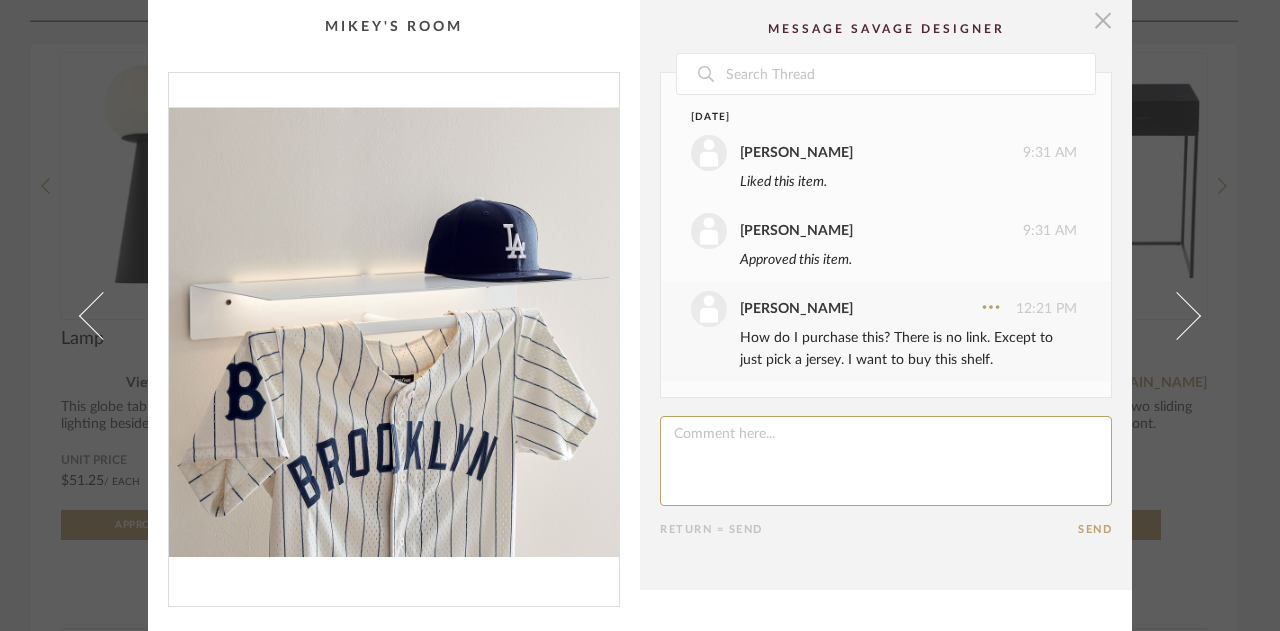 click at bounding box center (1103, 20) 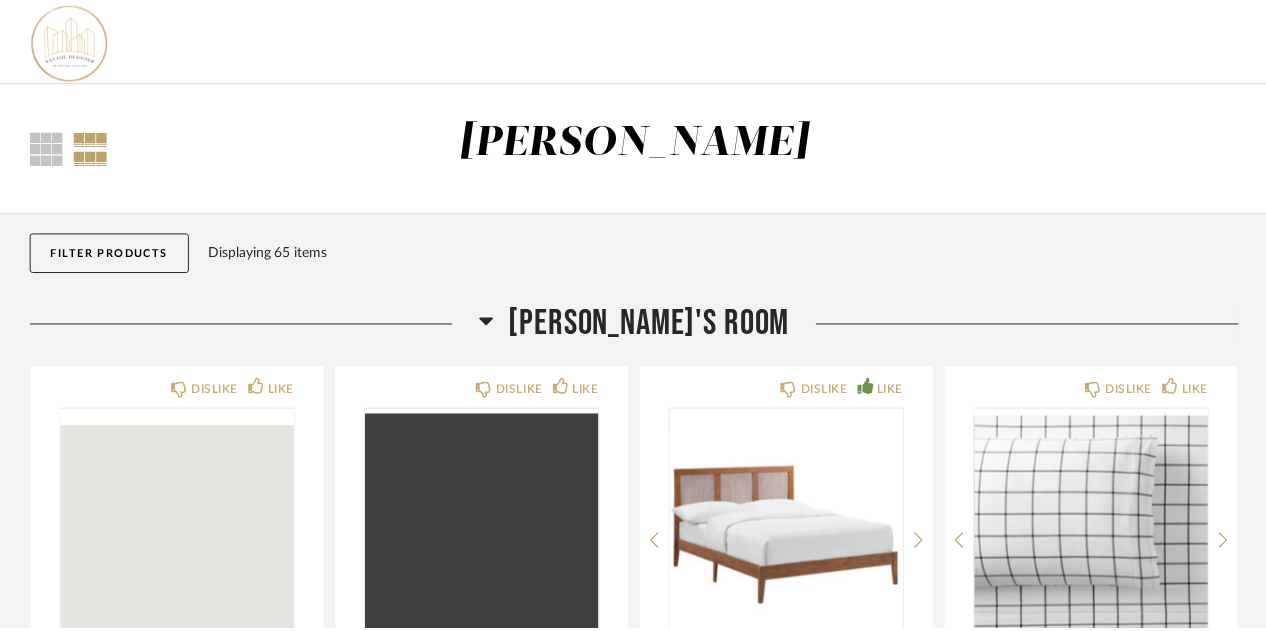 scroll, scrollTop: 1806, scrollLeft: 0, axis: vertical 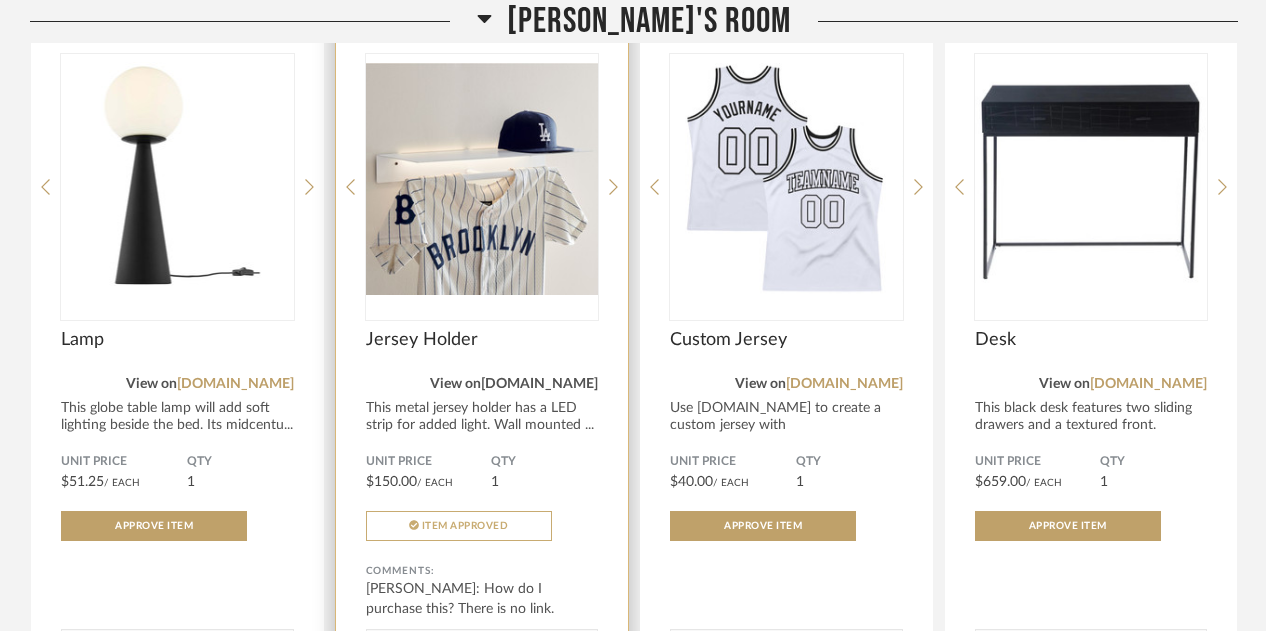 click on "[DOMAIN_NAME]" 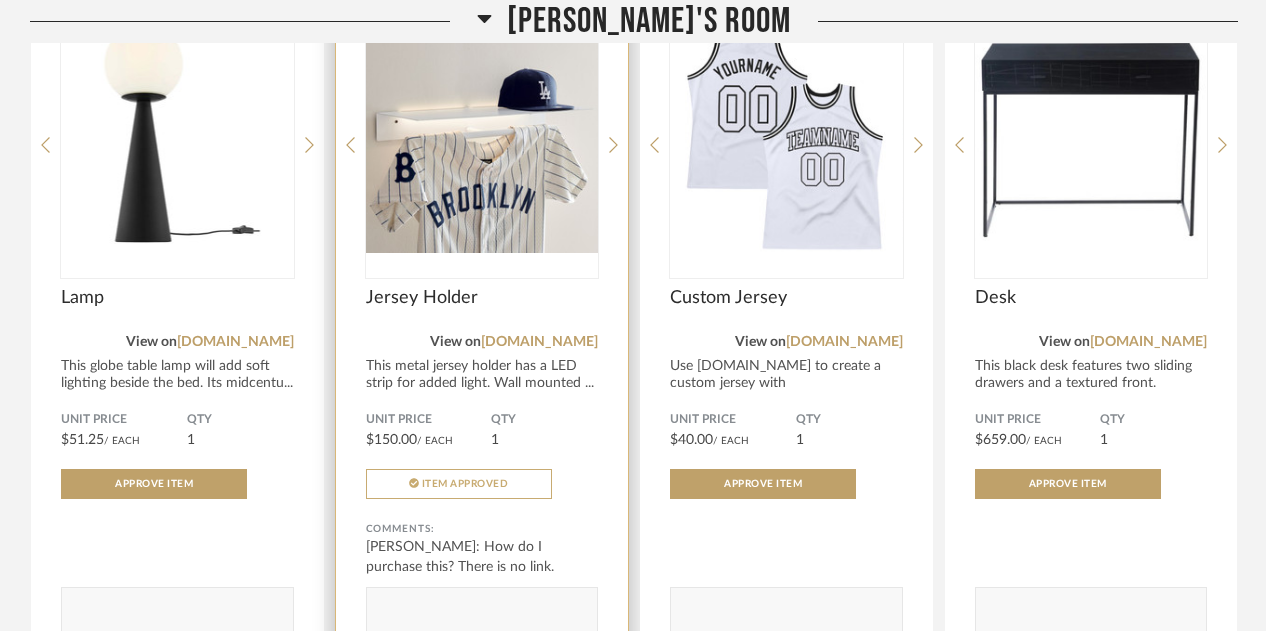scroll, scrollTop: 1834, scrollLeft: 0, axis: vertical 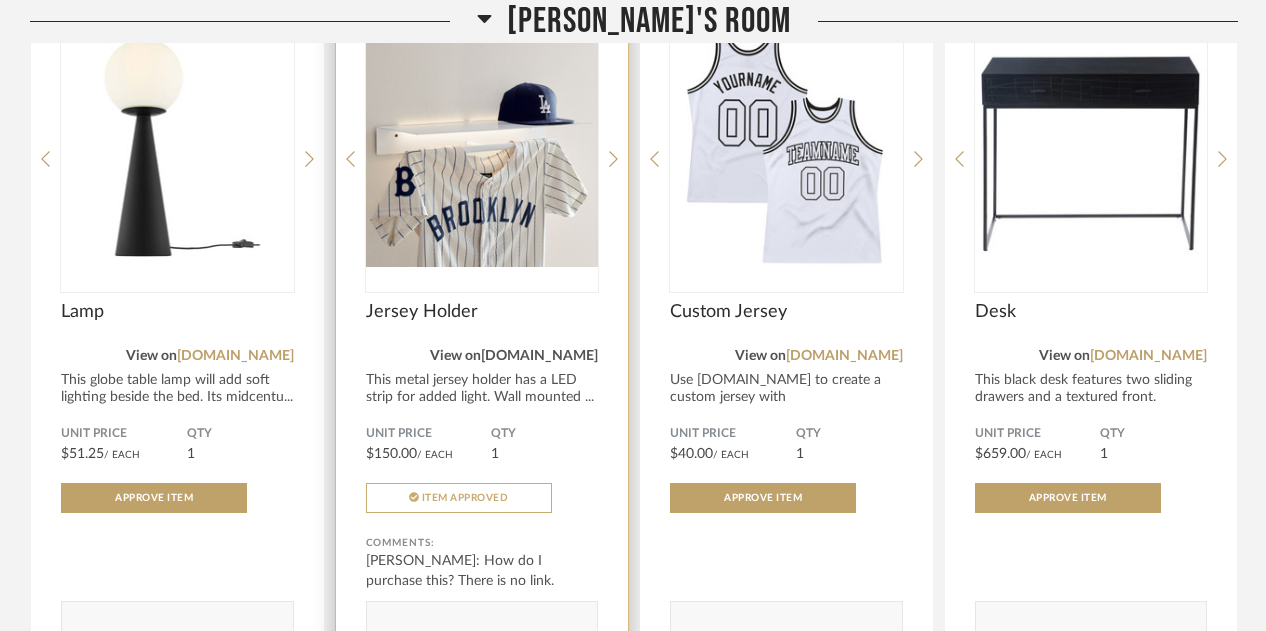 click on "[DOMAIN_NAME]" 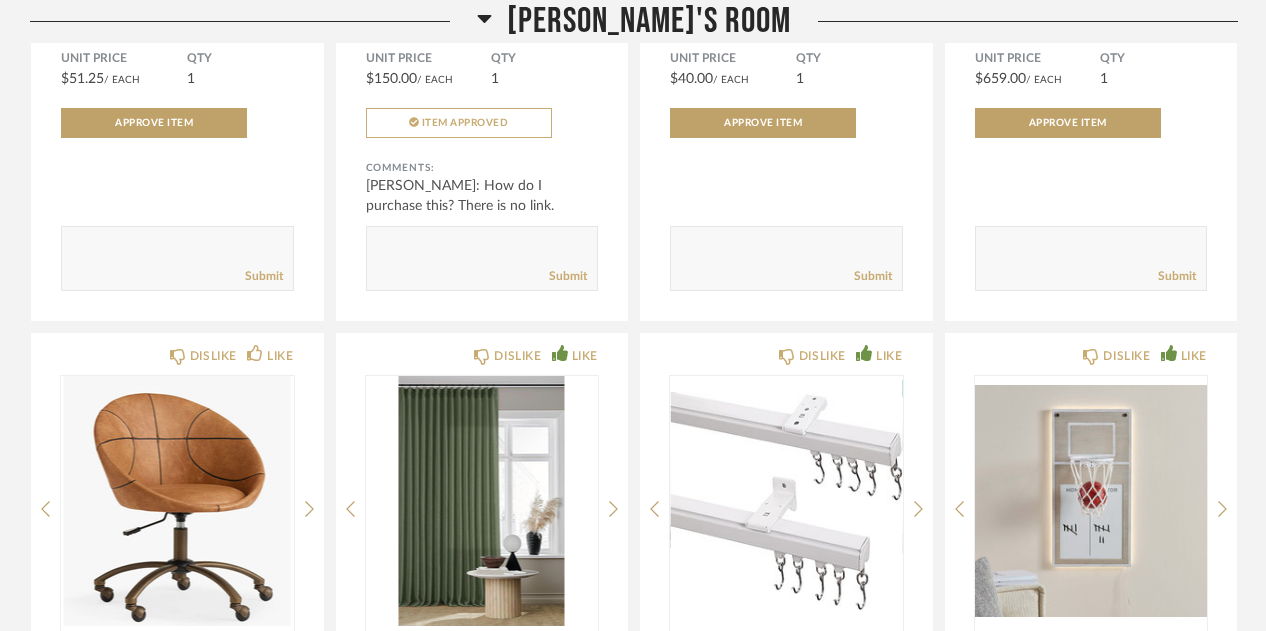 scroll, scrollTop: 2146, scrollLeft: 0, axis: vertical 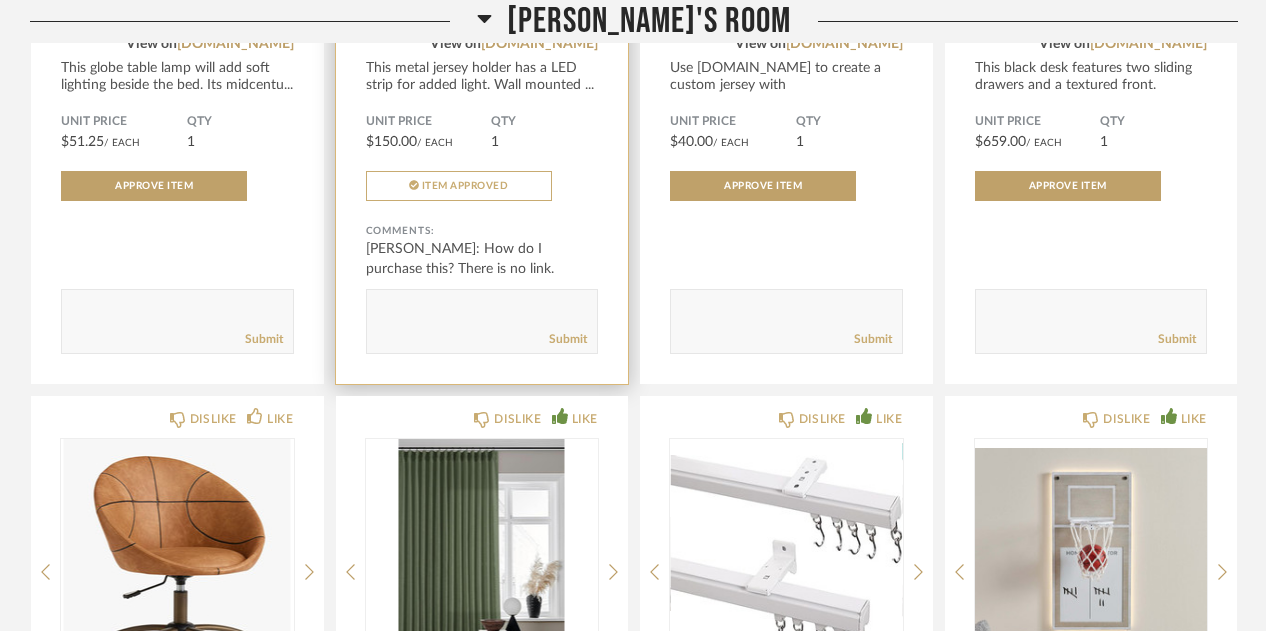 click 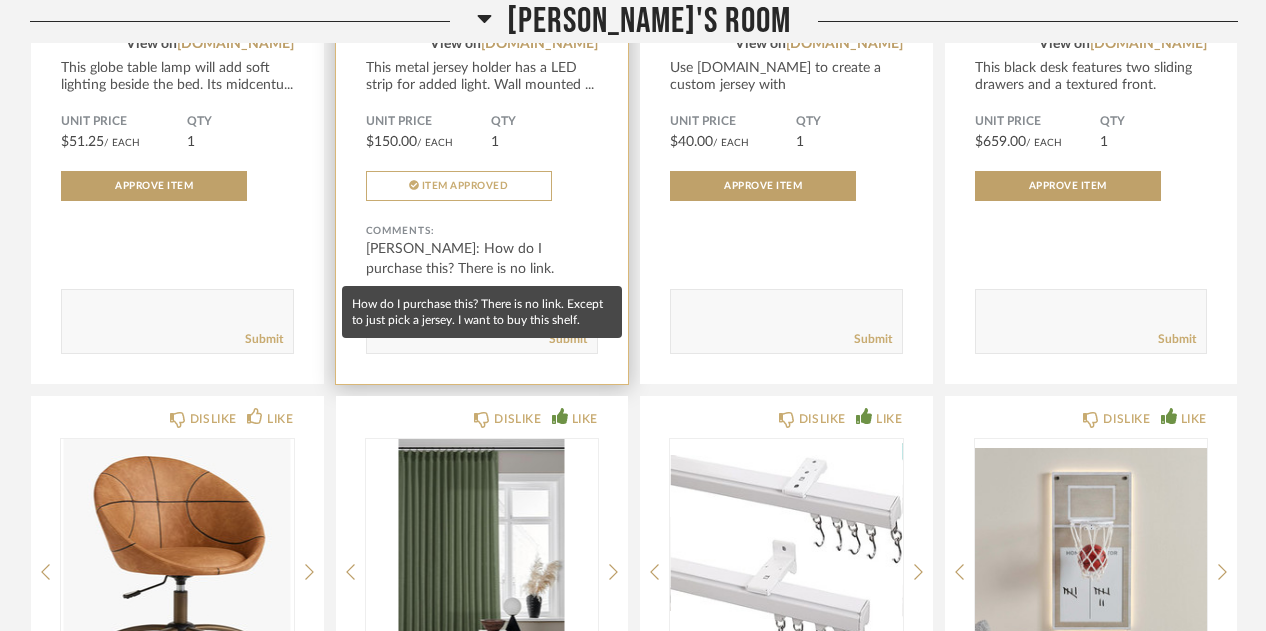 click on "Sherry Ratay: How do I purchase this? There is no link.  Except to just pick a..." 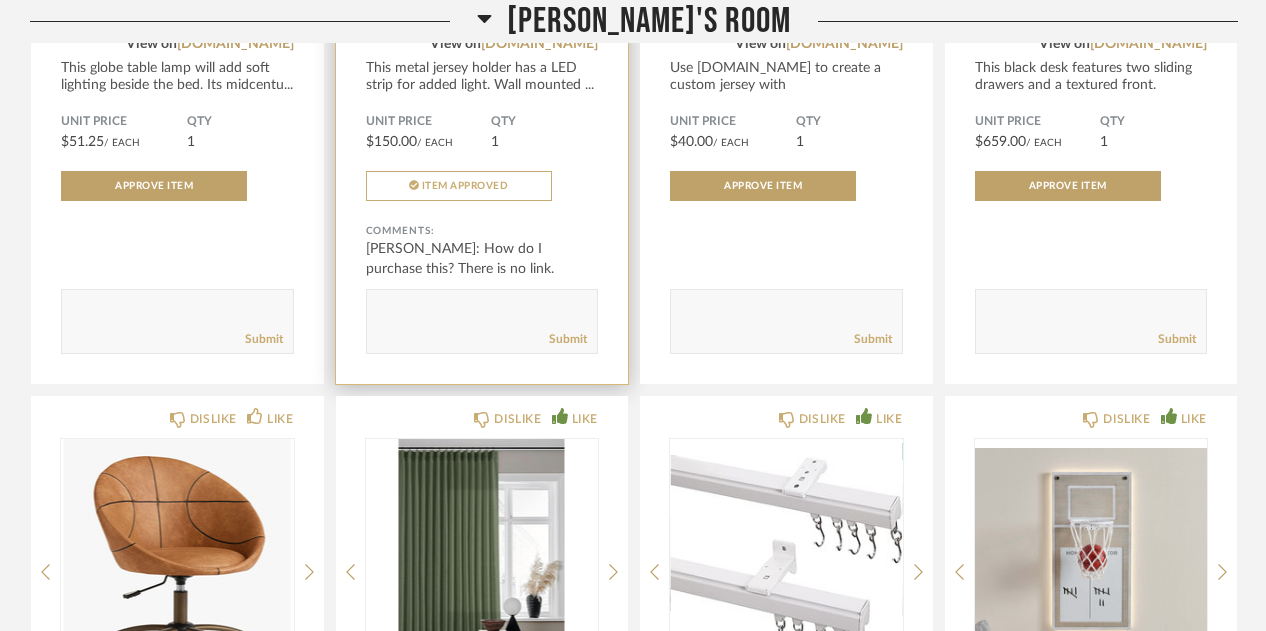 click on "This metal jersey holder has a LED strip for added light. Wall mounted ..." 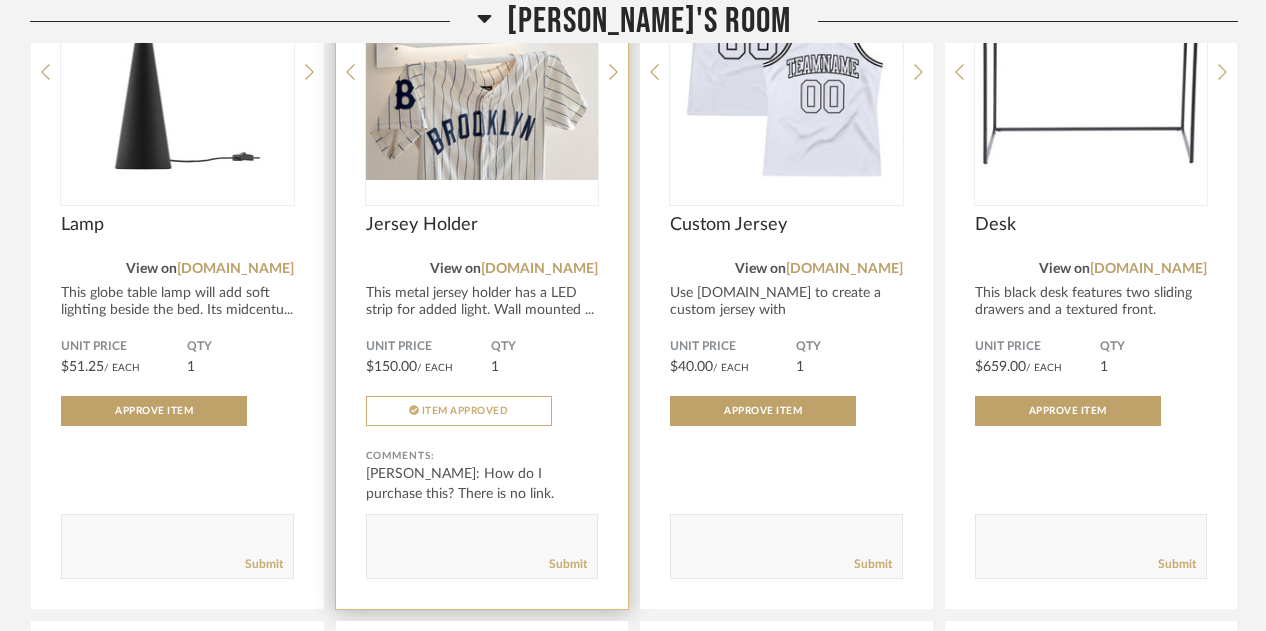 scroll, scrollTop: 1906, scrollLeft: 0, axis: vertical 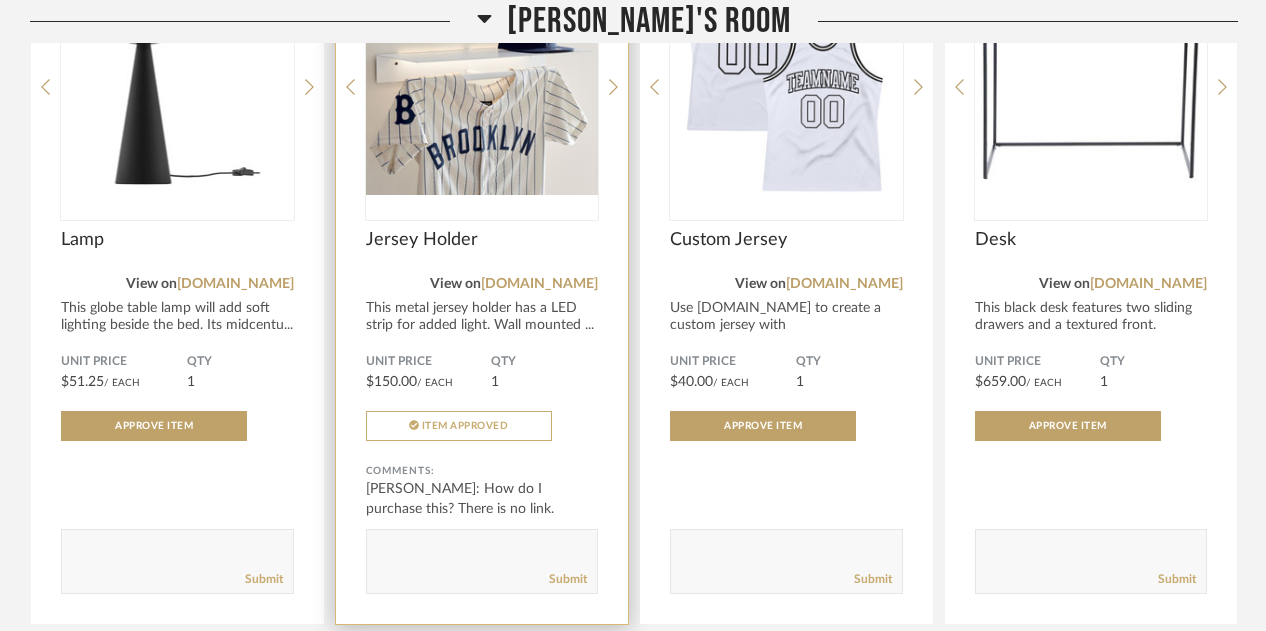 click at bounding box center (482, 79) 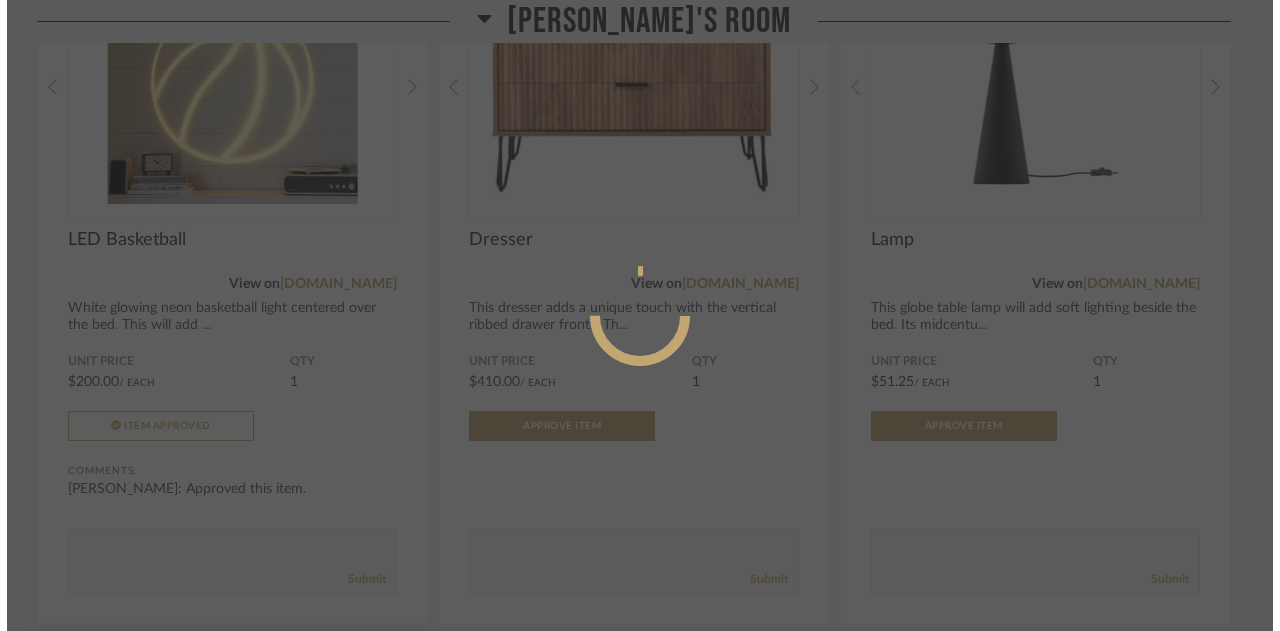 scroll, scrollTop: 0, scrollLeft: 0, axis: both 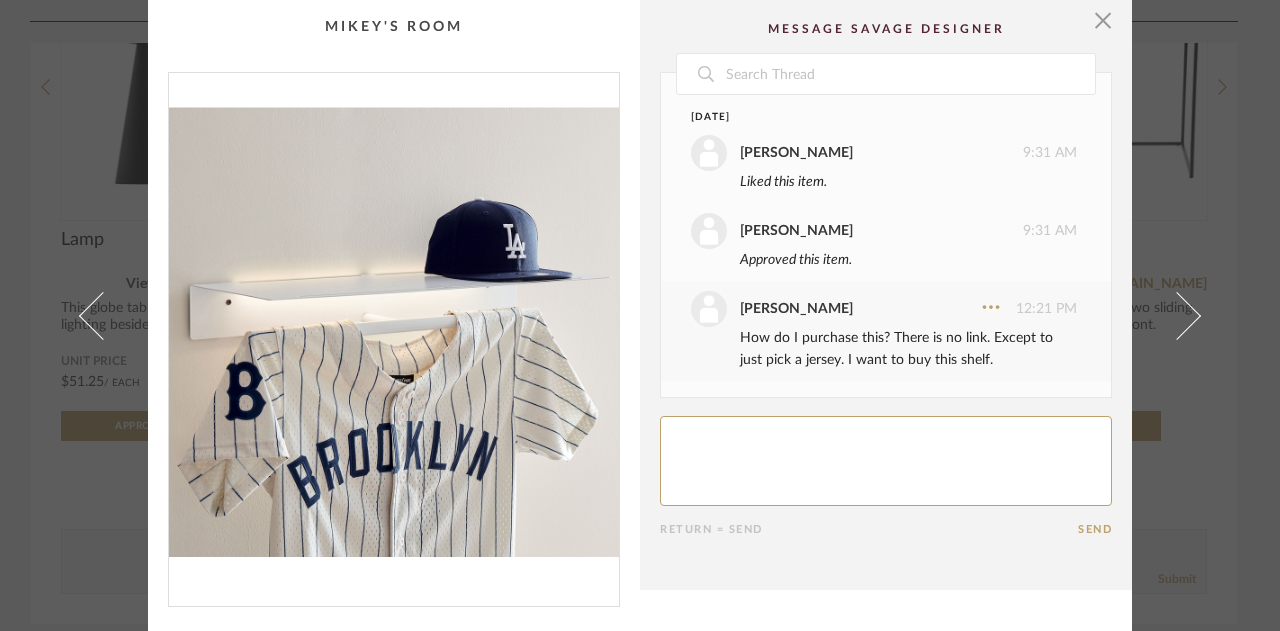 click 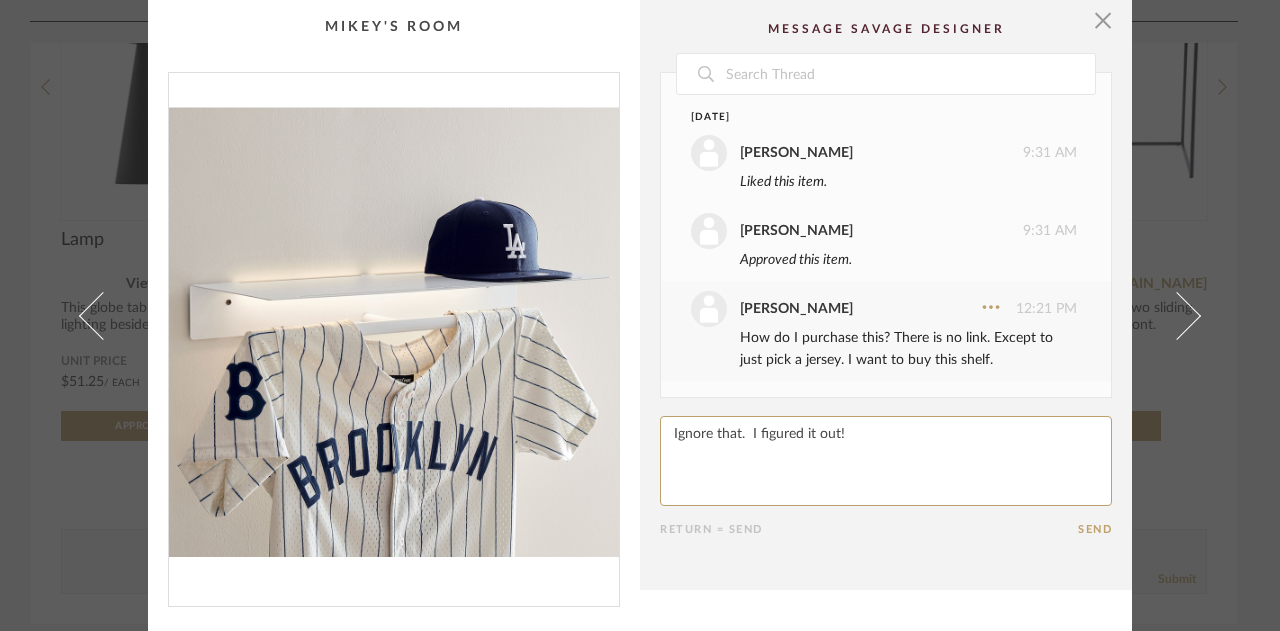 click 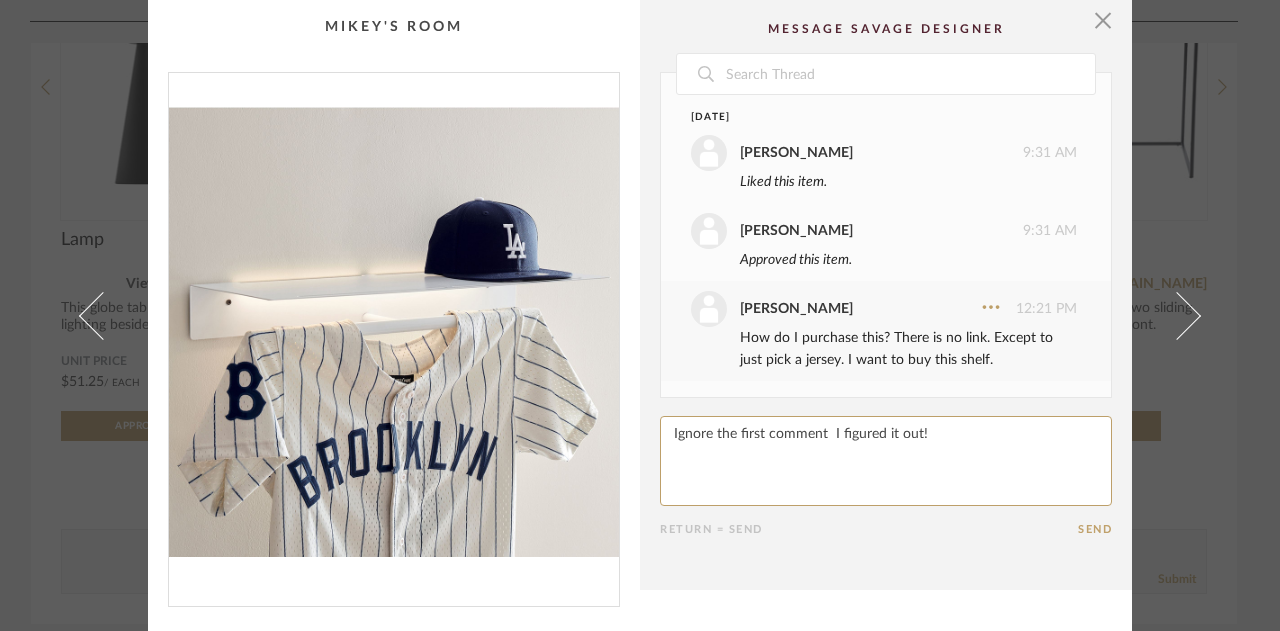type on "Ignore the first comment.  I figured it out!" 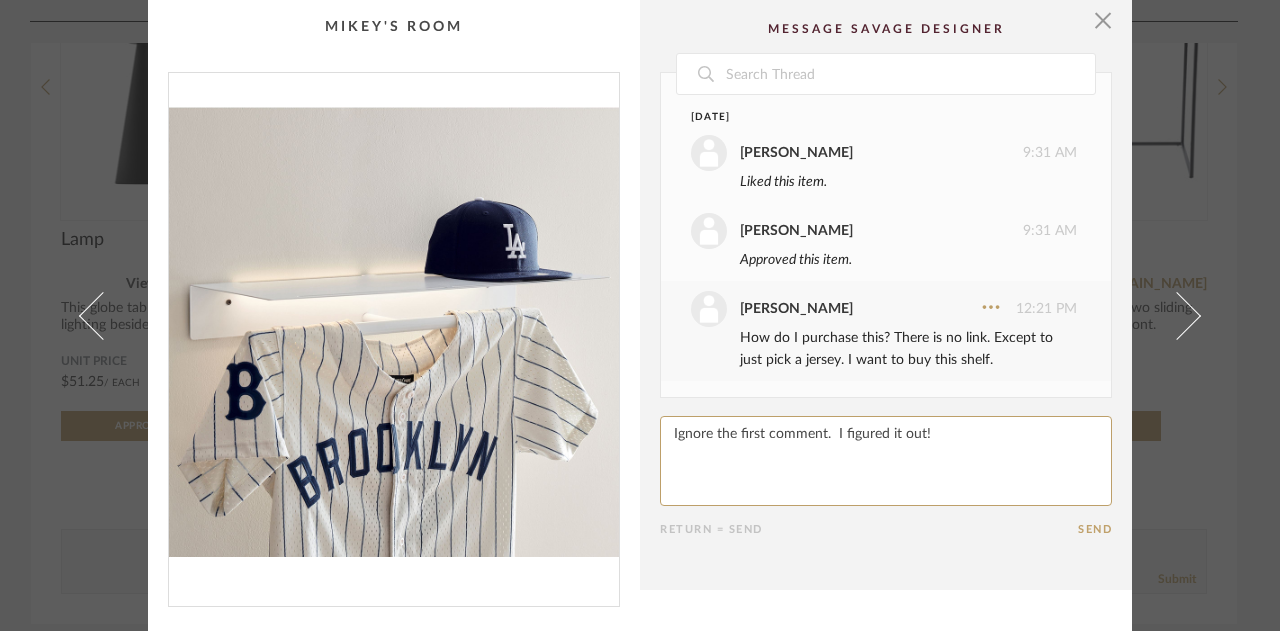 type 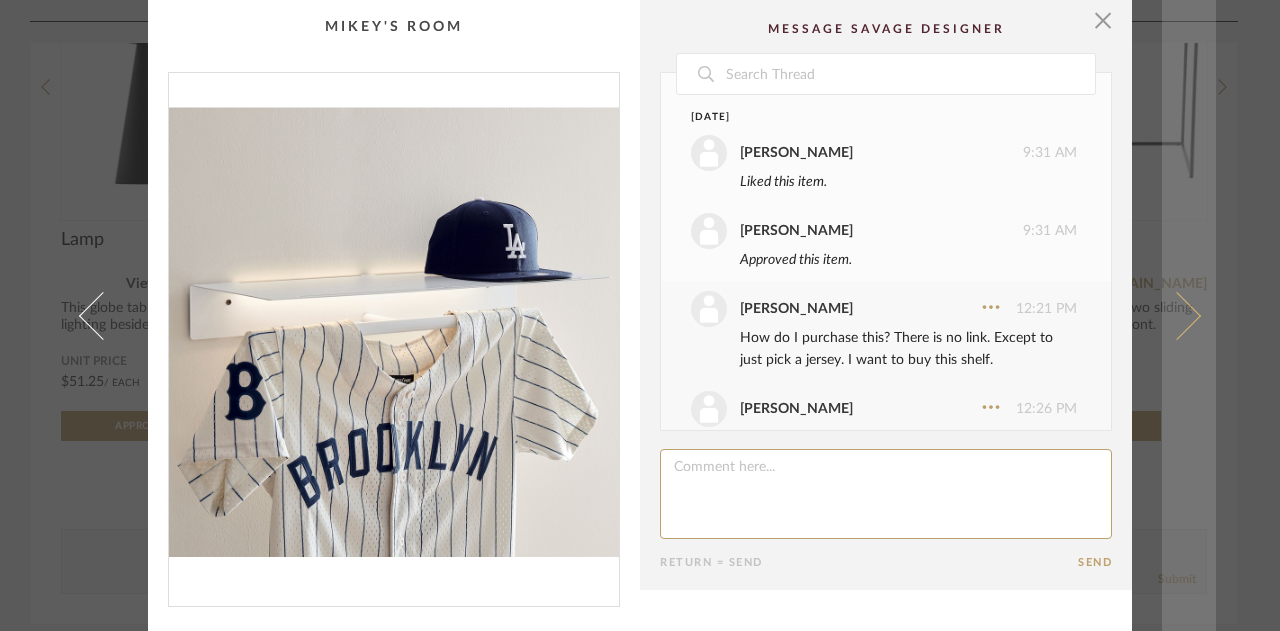 scroll, scrollTop: 44, scrollLeft: 0, axis: vertical 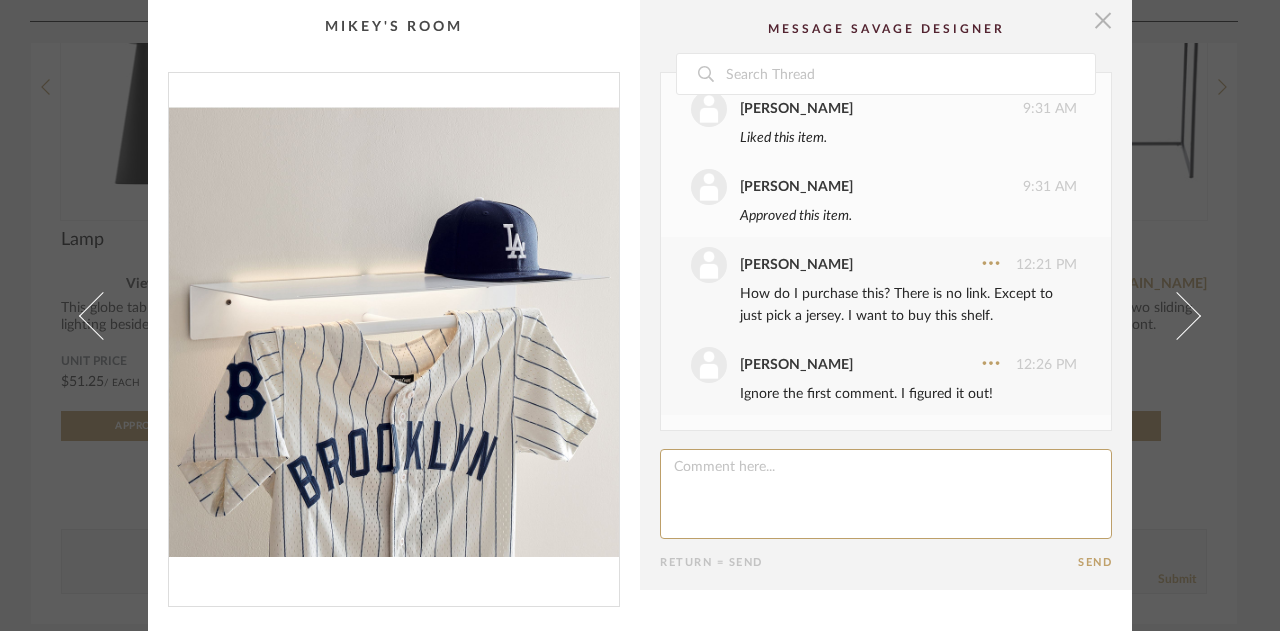 click at bounding box center (1103, 20) 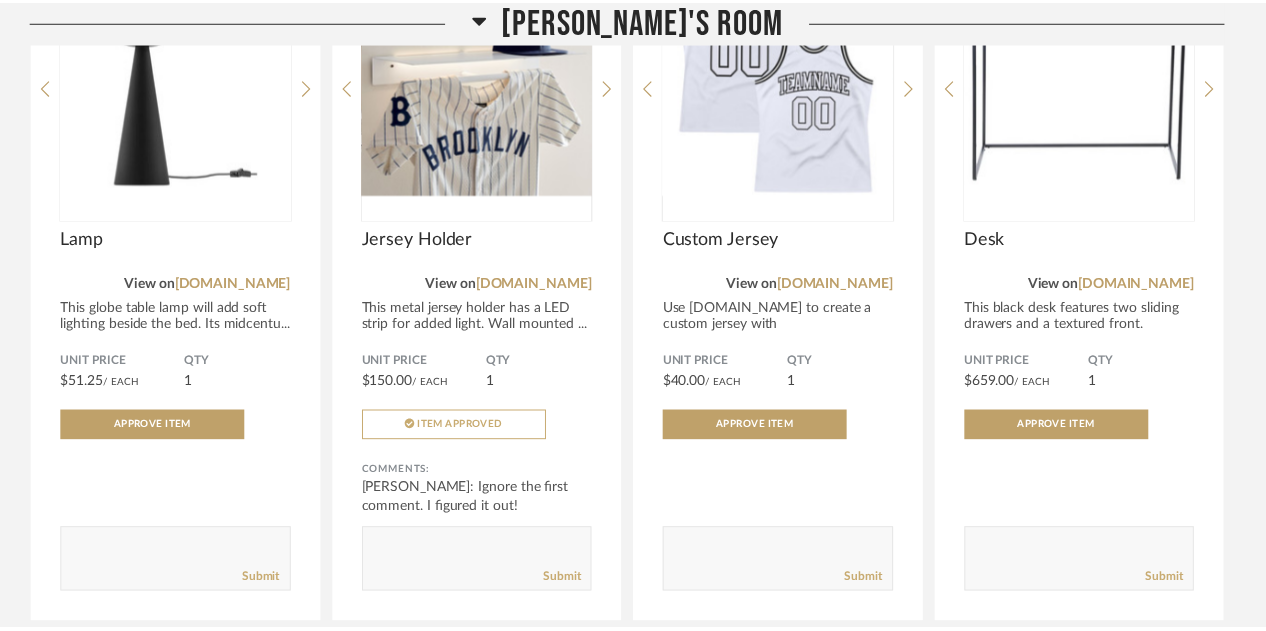 scroll, scrollTop: 1906, scrollLeft: 0, axis: vertical 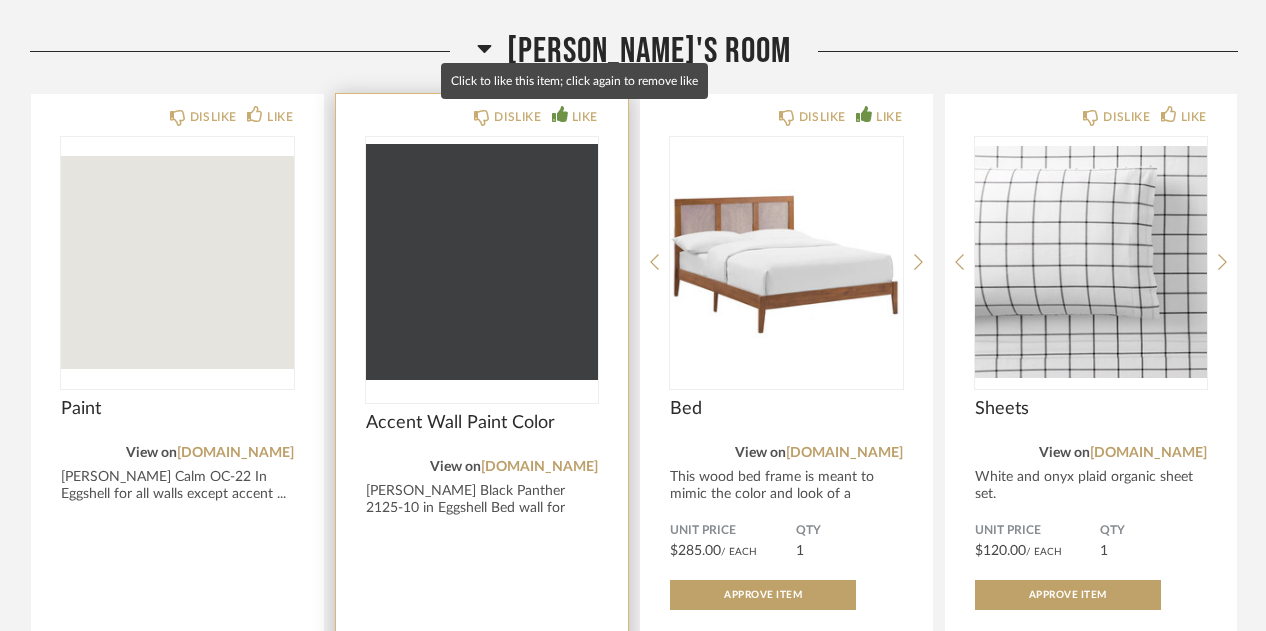 click on "LIKE" 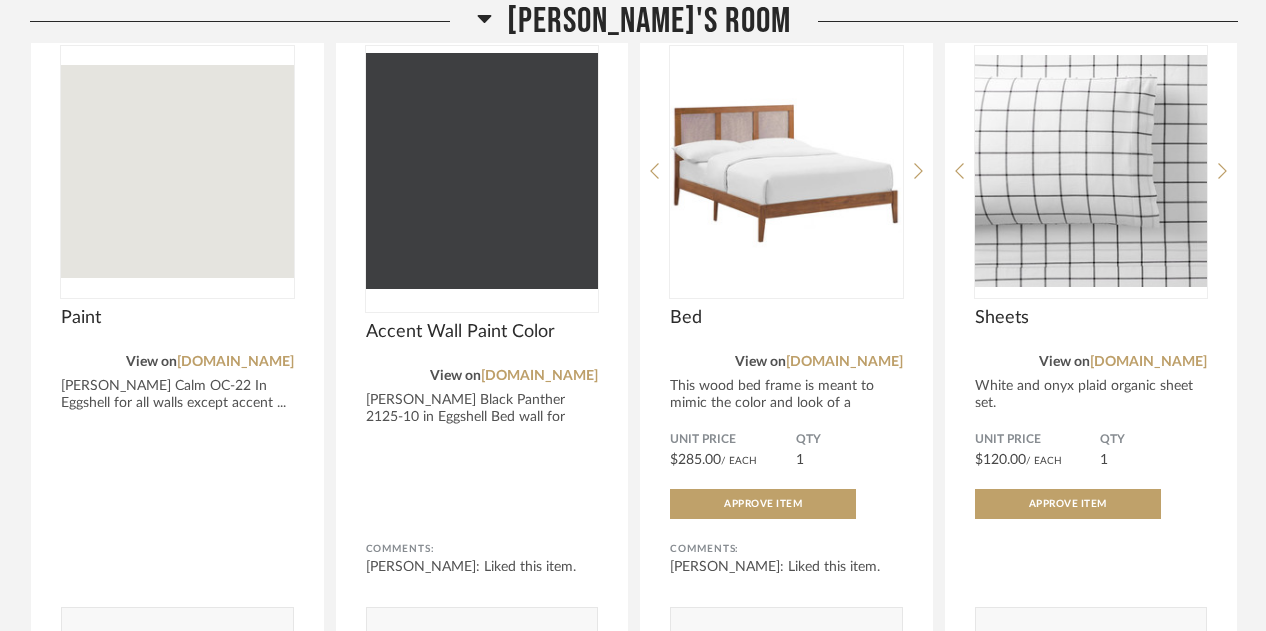scroll, scrollTop: 380, scrollLeft: 0, axis: vertical 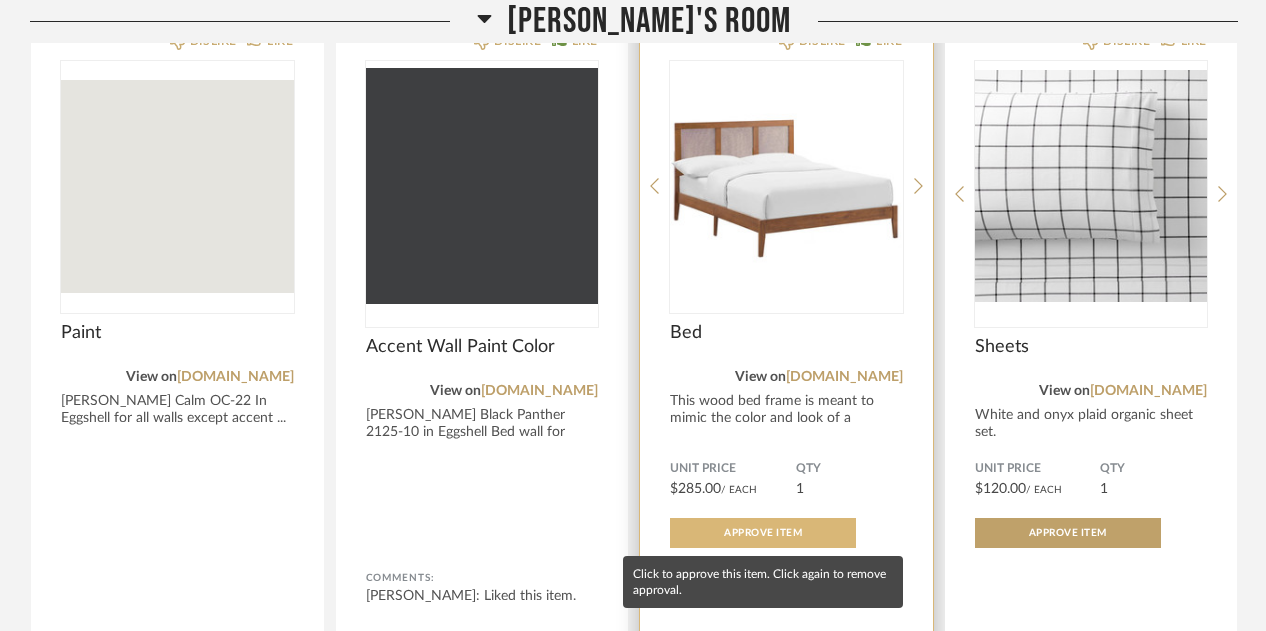 click on "Approve Item" 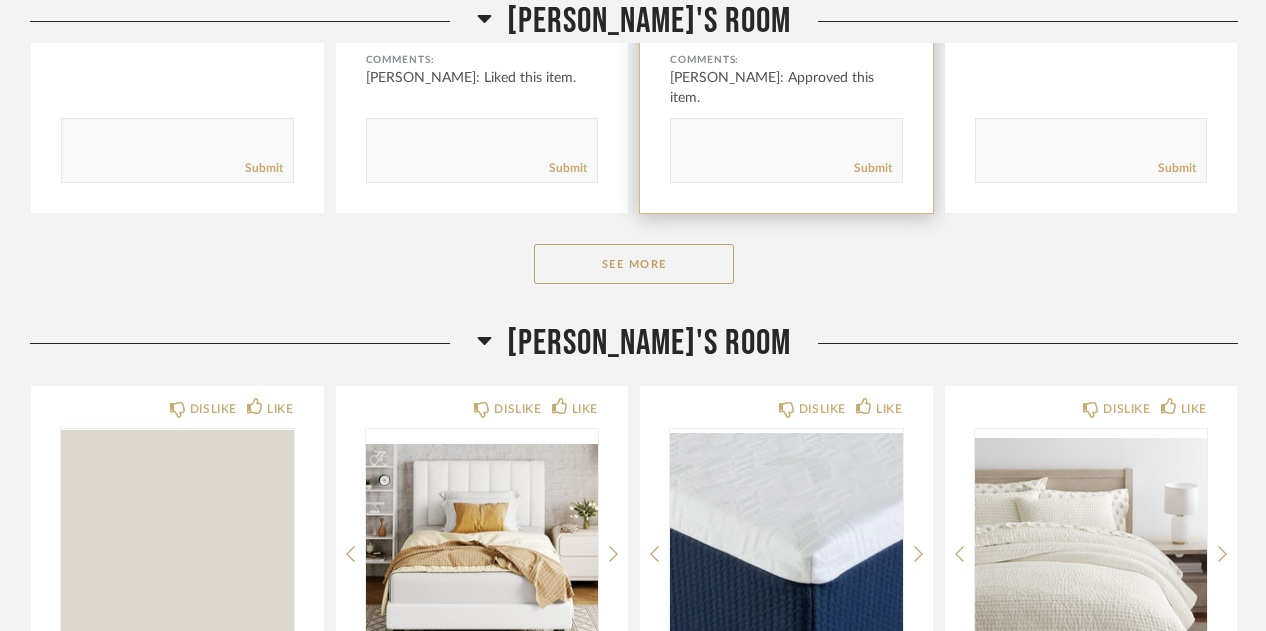 scroll, scrollTop: 880, scrollLeft: 0, axis: vertical 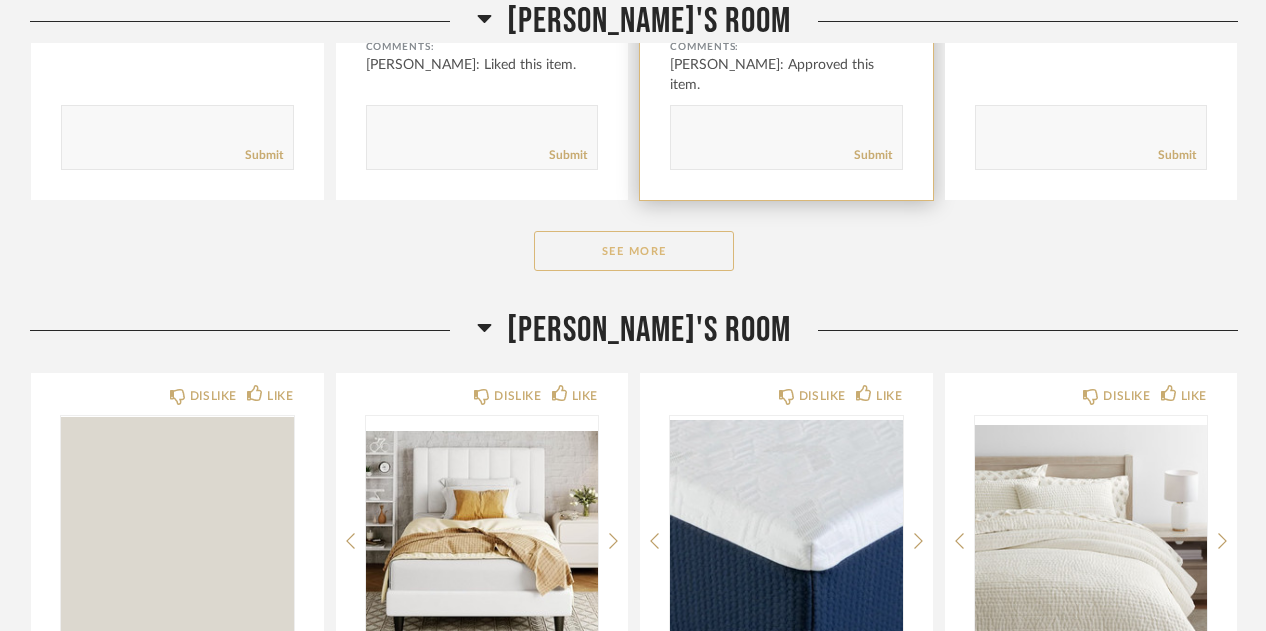 click on "See More" 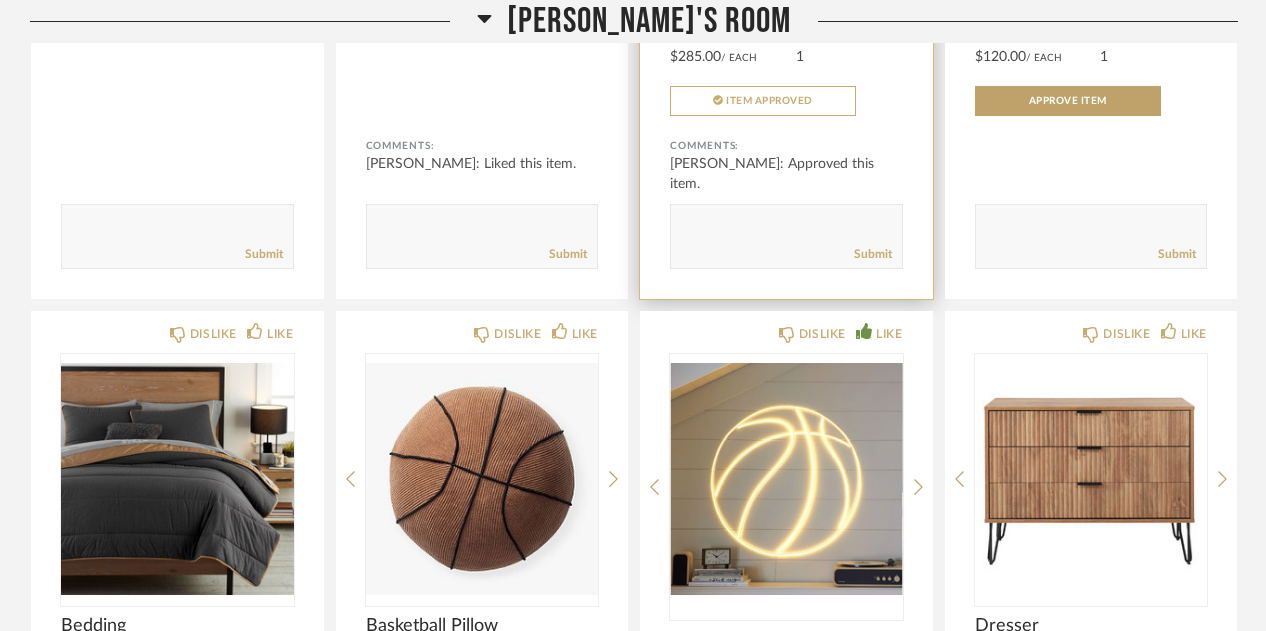 scroll, scrollTop: 756, scrollLeft: 0, axis: vertical 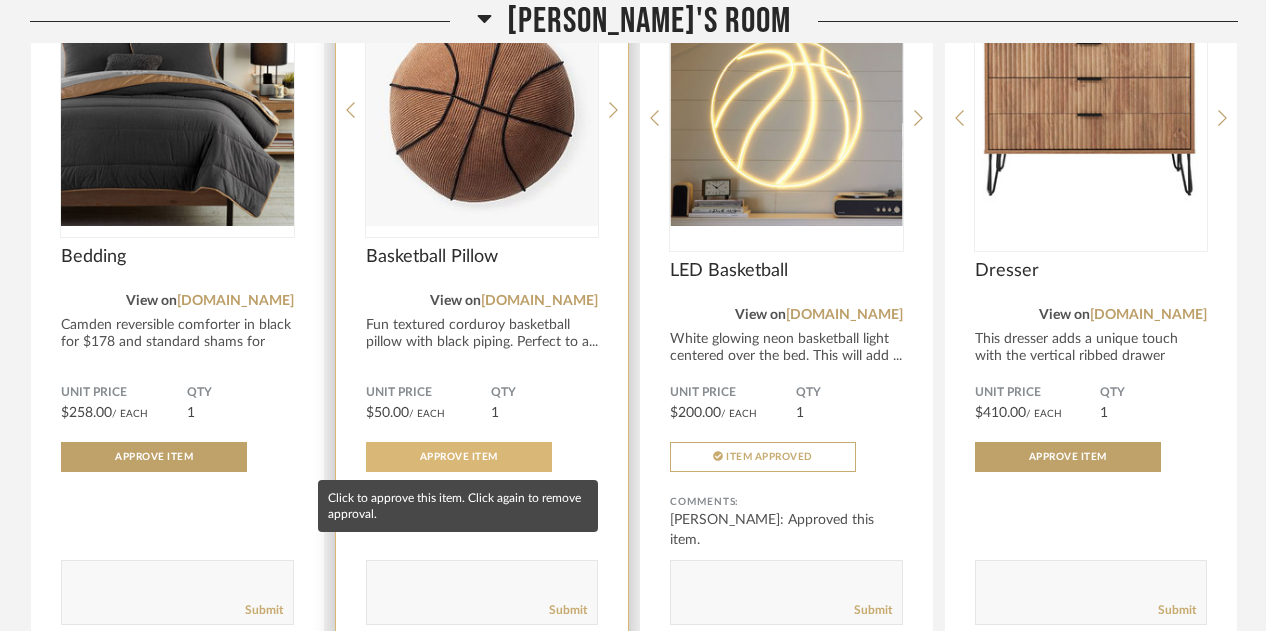 click on "Approve Item" 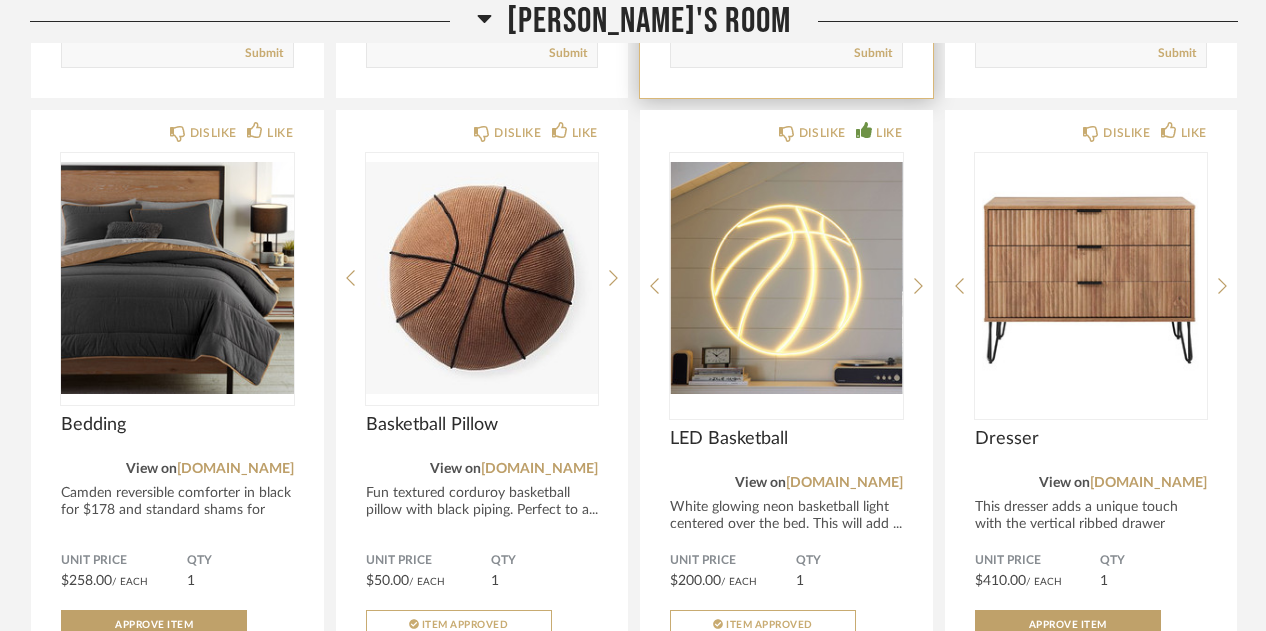 scroll, scrollTop: 931, scrollLeft: 0, axis: vertical 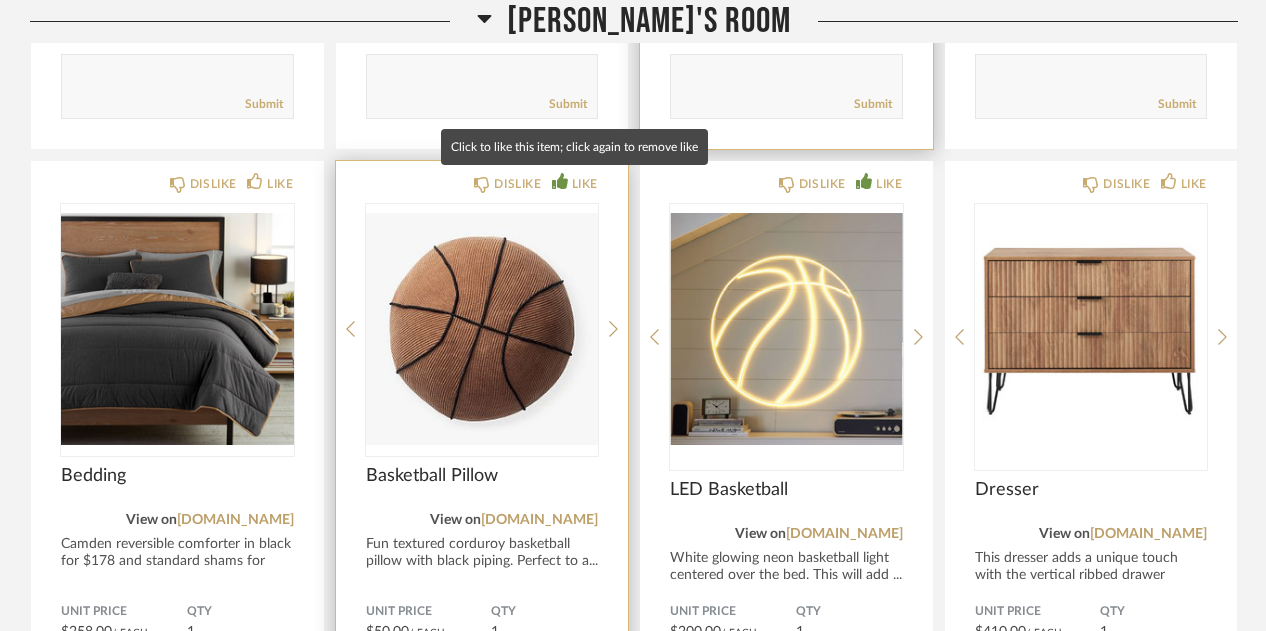 click 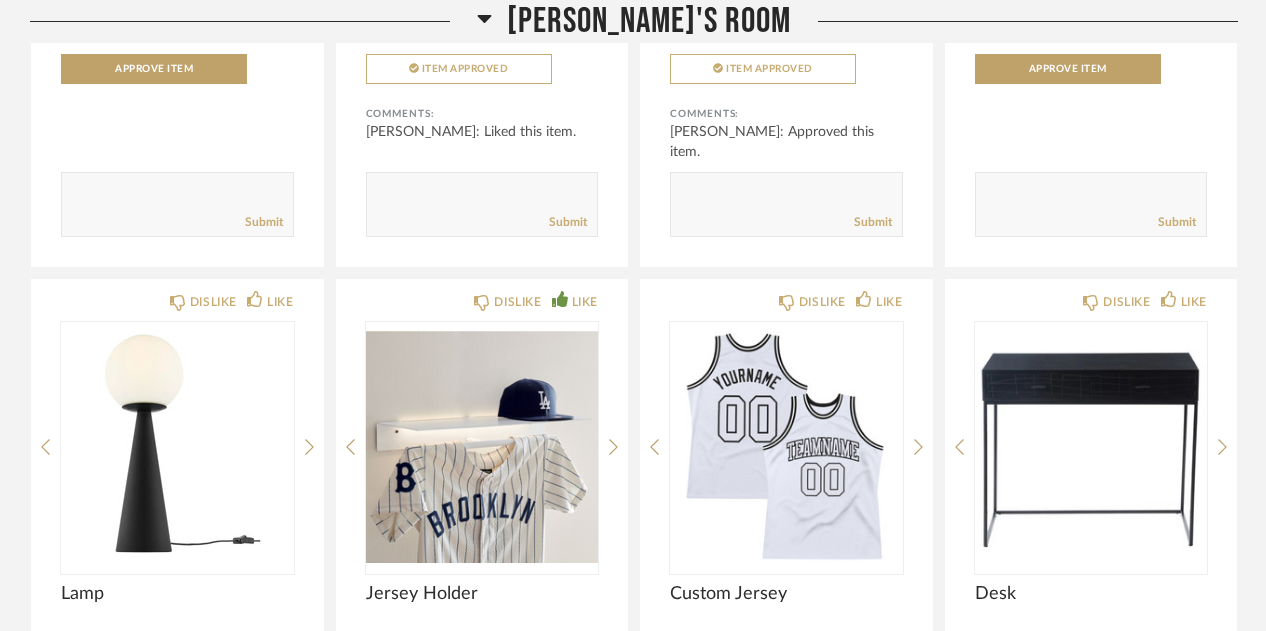 scroll, scrollTop: 1562, scrollLeft: 0, axis: vertical 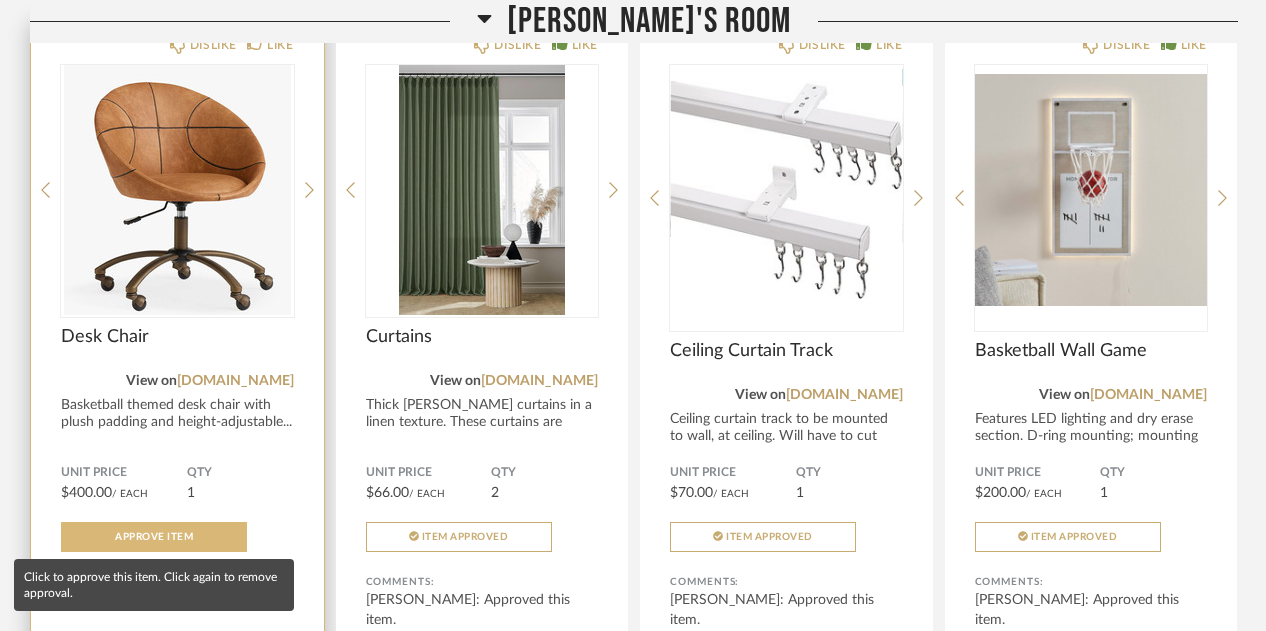 click on "Approve Item" 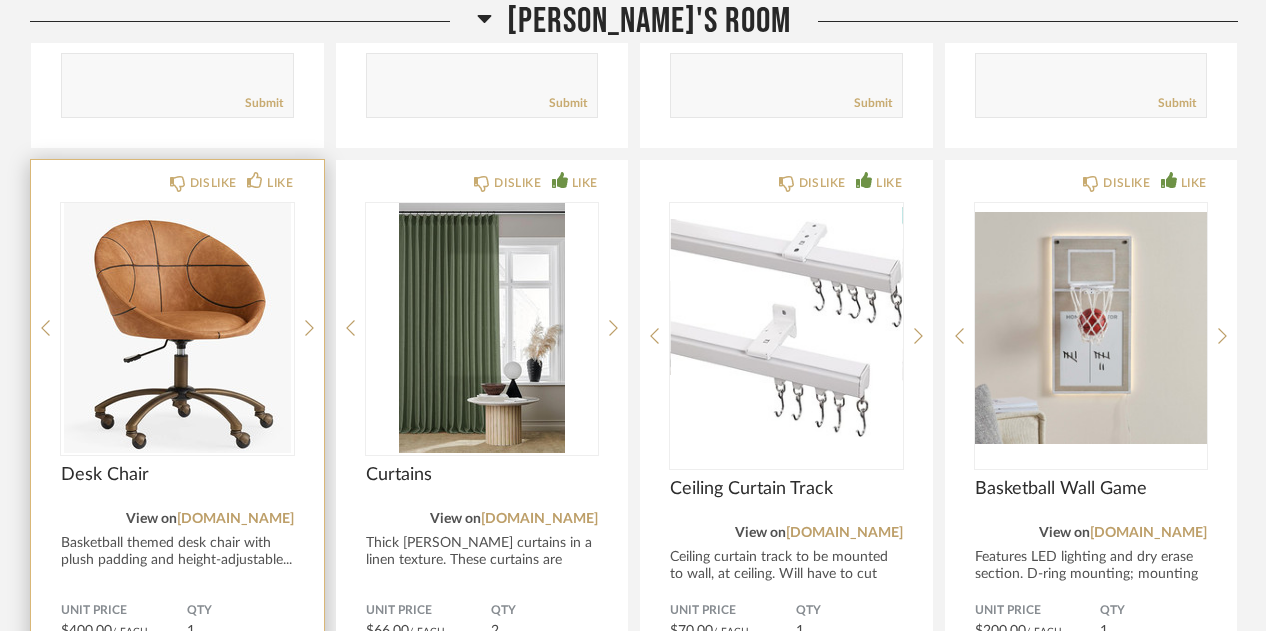 scroll, scrollTop: 2363, scrollLeft: 0, axis: vertical 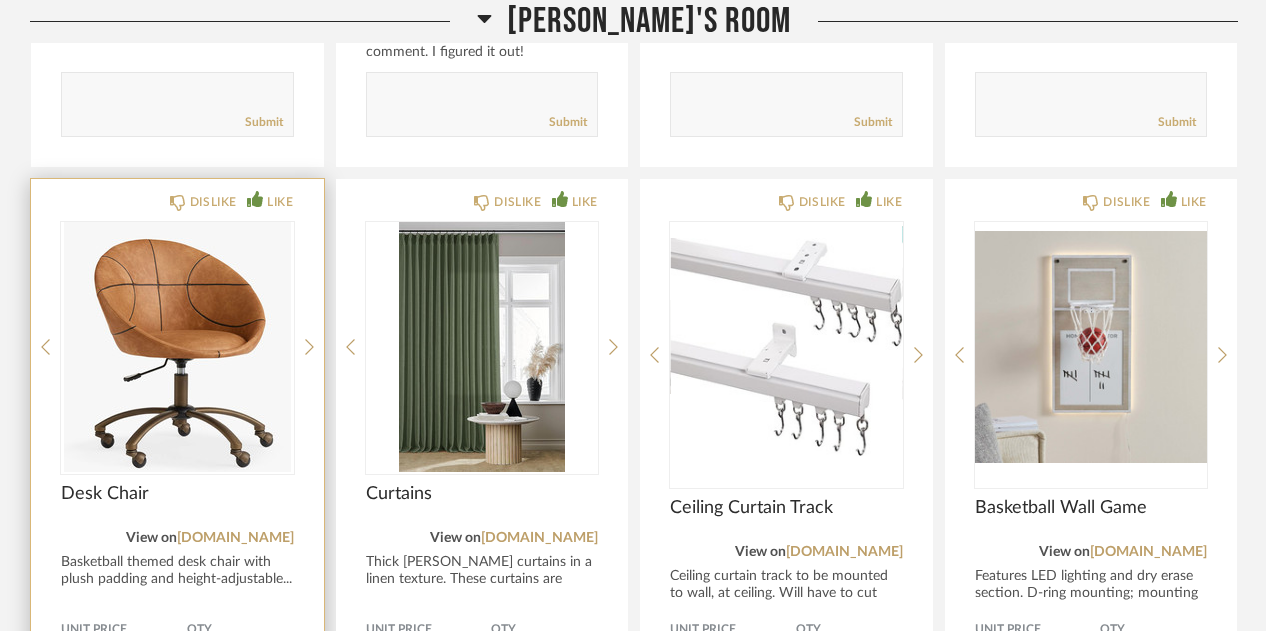 click on "LIKE" 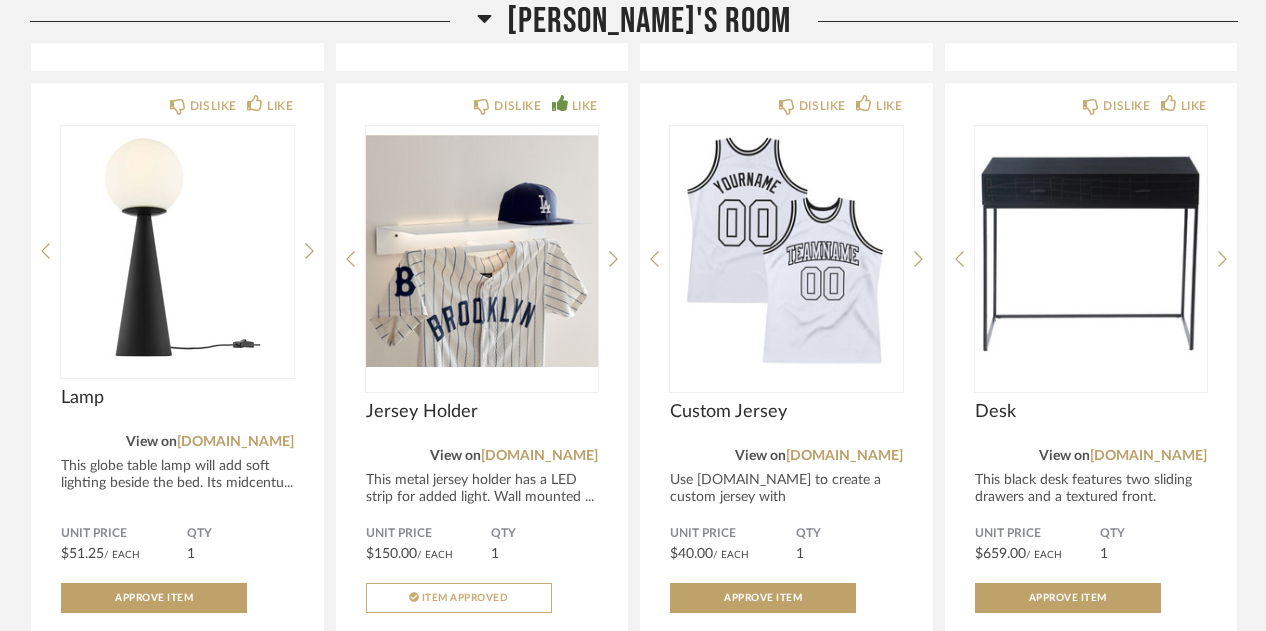 scroll, scrollTop: 1722, scrollLeft: 0, axis: vertical 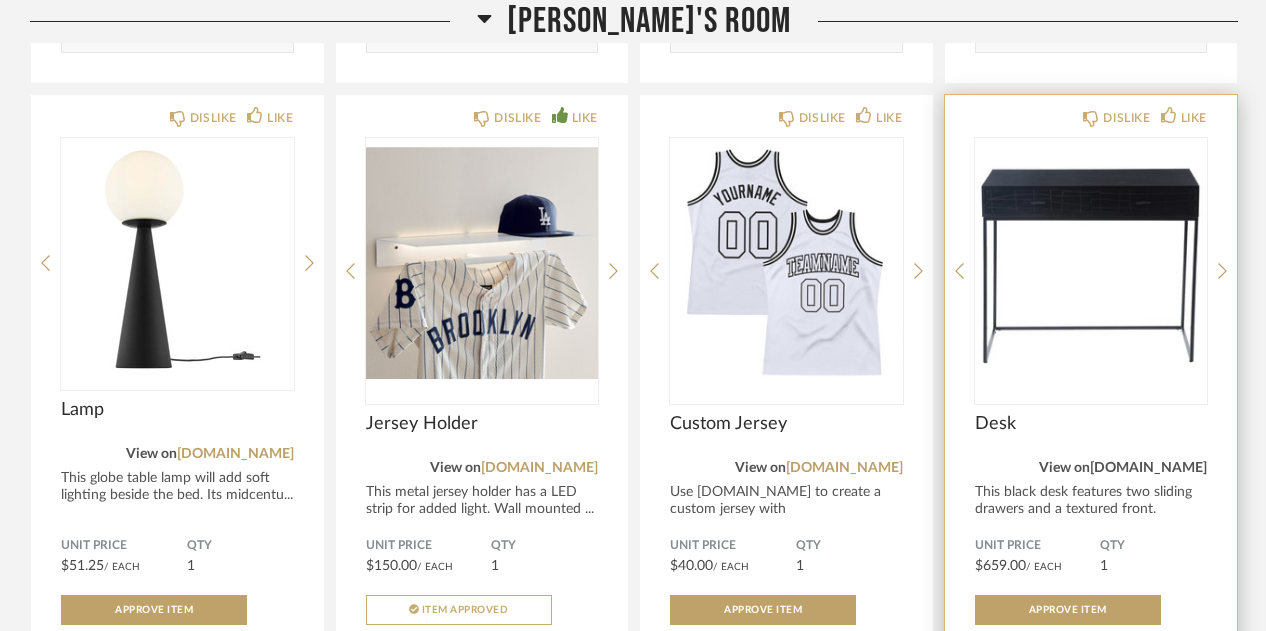 click on "[DOMAIN_NAME]" 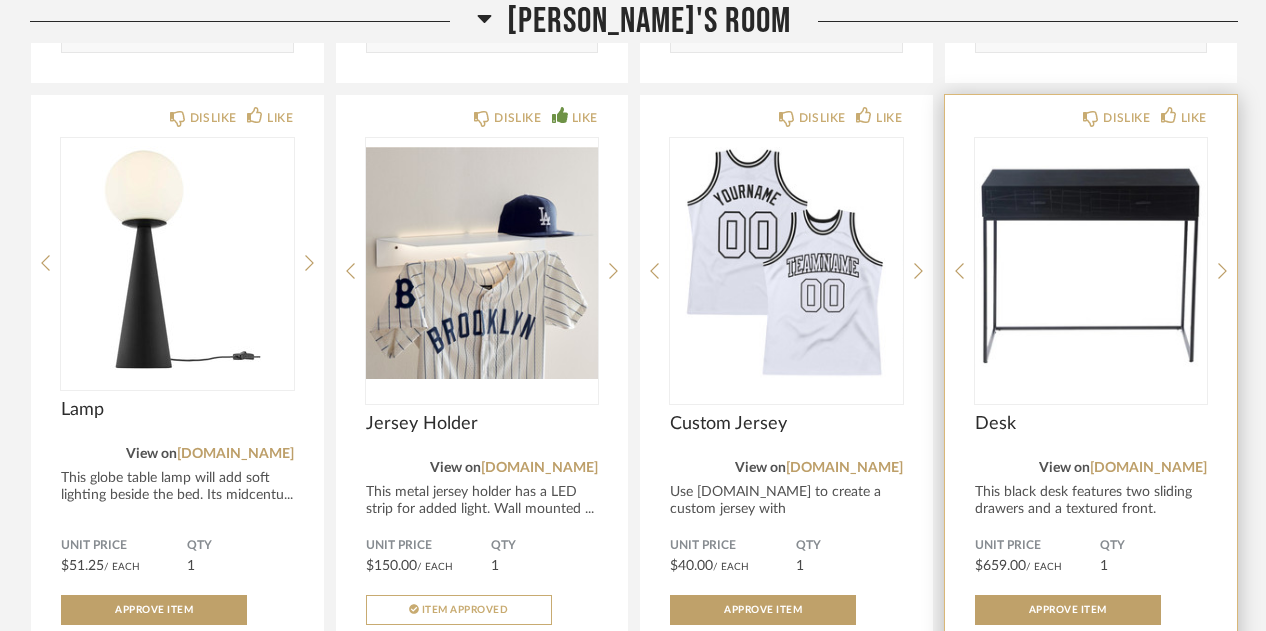 click at bounding box center [1091, 263] 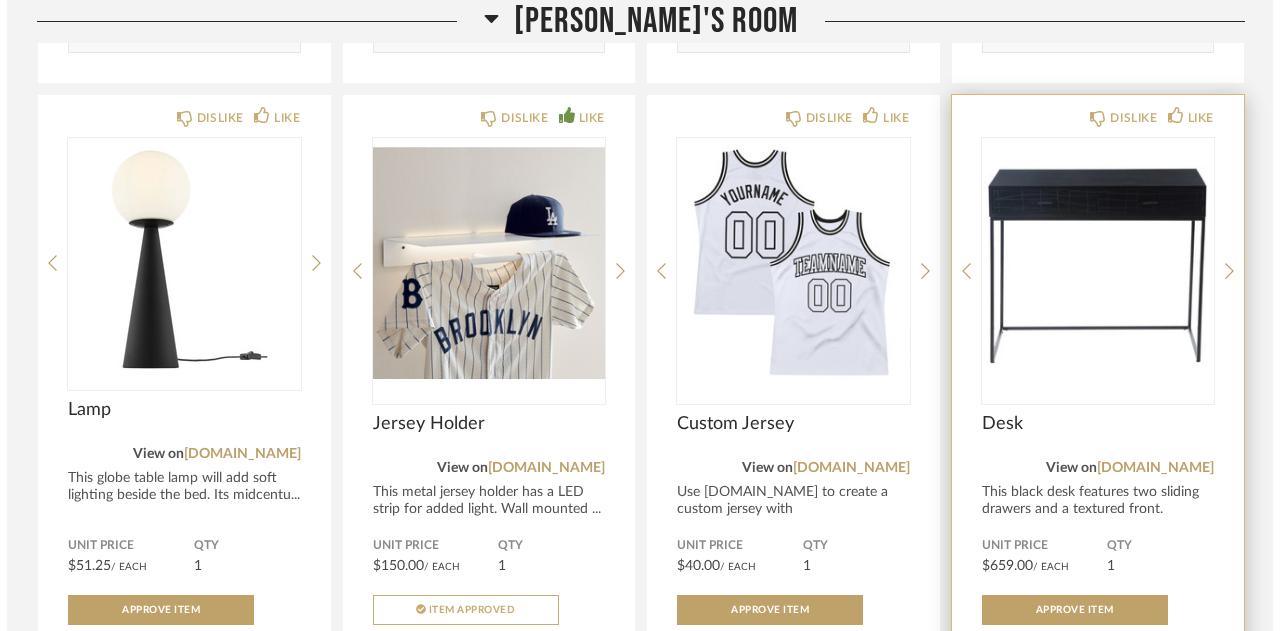 scroll, scrollTop: 0, scrollLeft: 0, axis: both 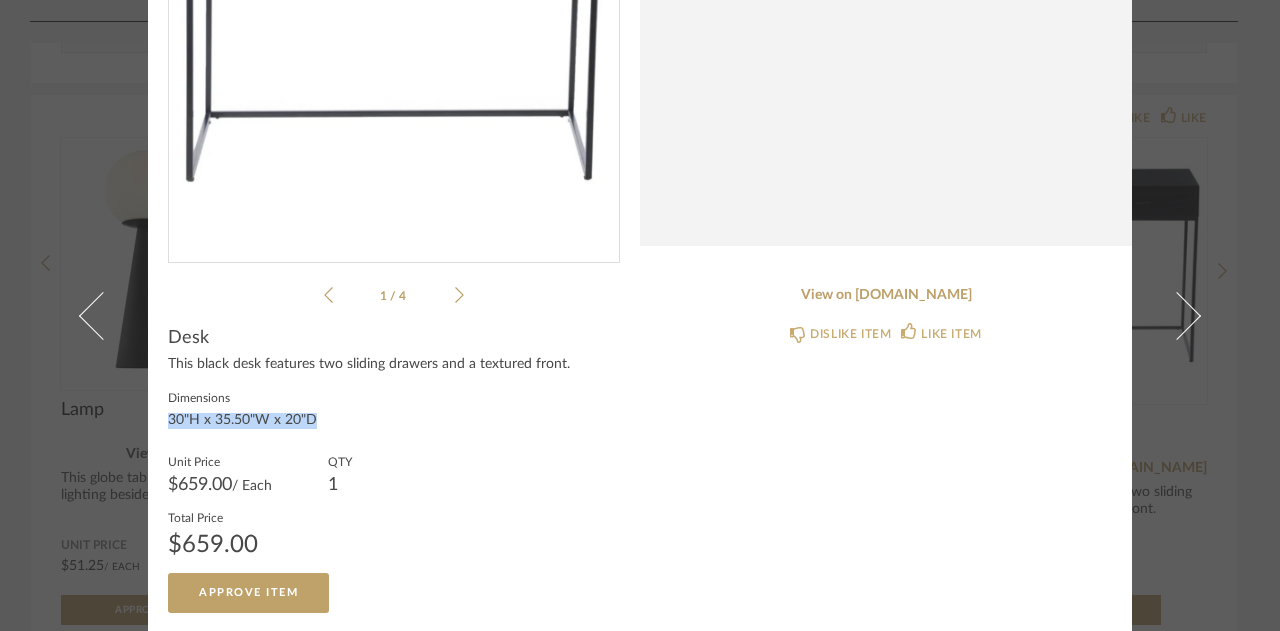 drag, startPoint x: 312, startPoint y: 415, endPoint x: 153, endPoint y: 413, distance: 159.01257 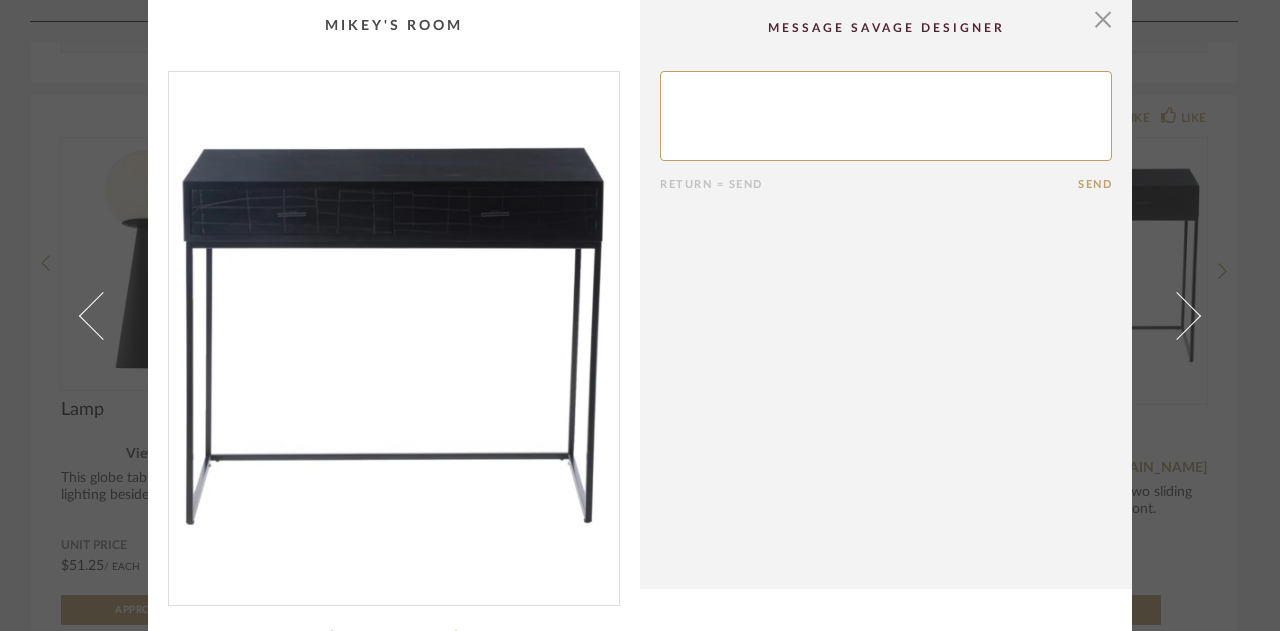 scroll, scrollTop: 0, scrollLeft: 0, axis: both 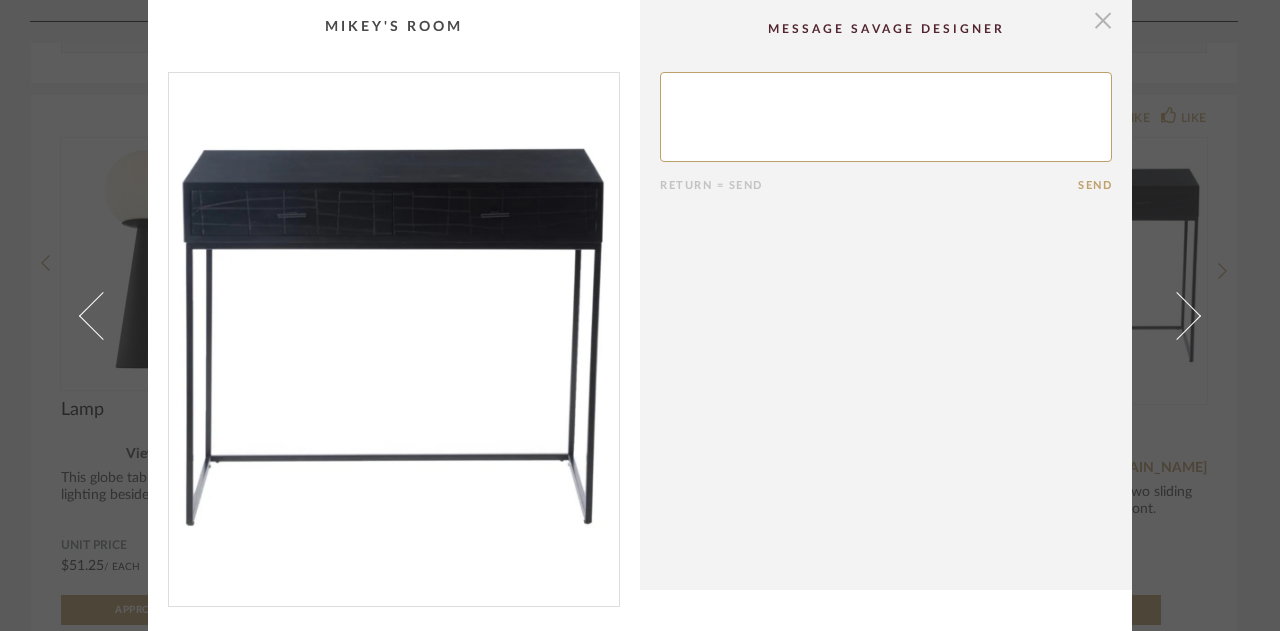 click at bounding box center [1103, 20] 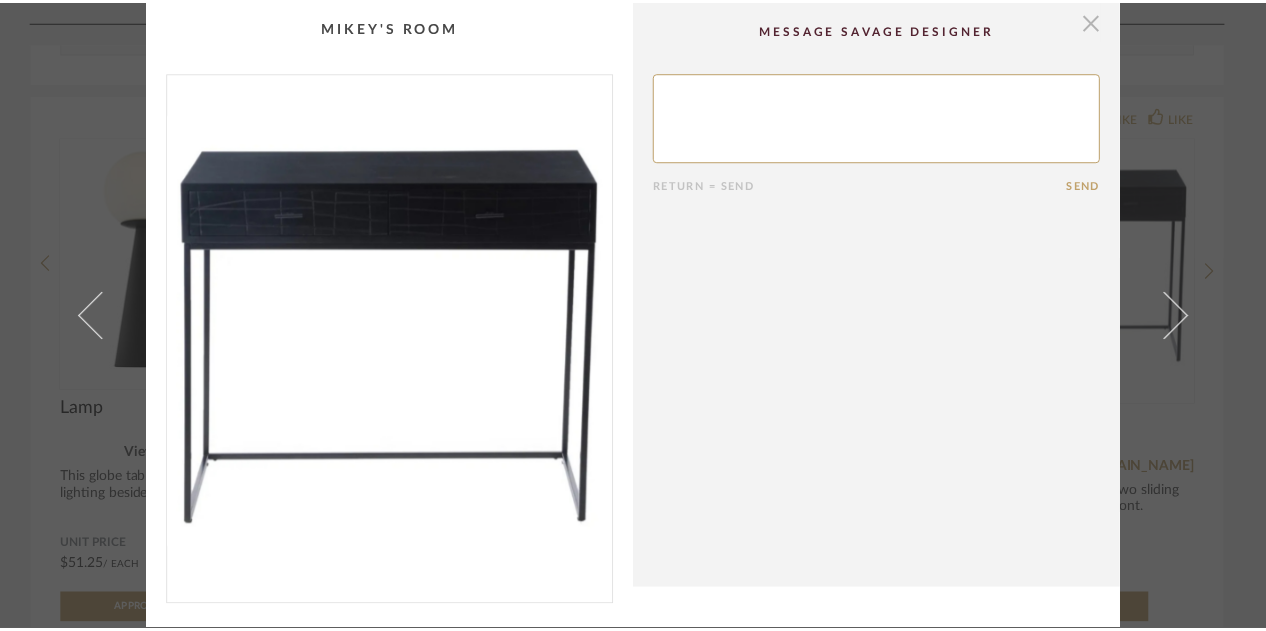 scroll, scrollTop: 1722, scrollLeft: 0, axis: vertical 